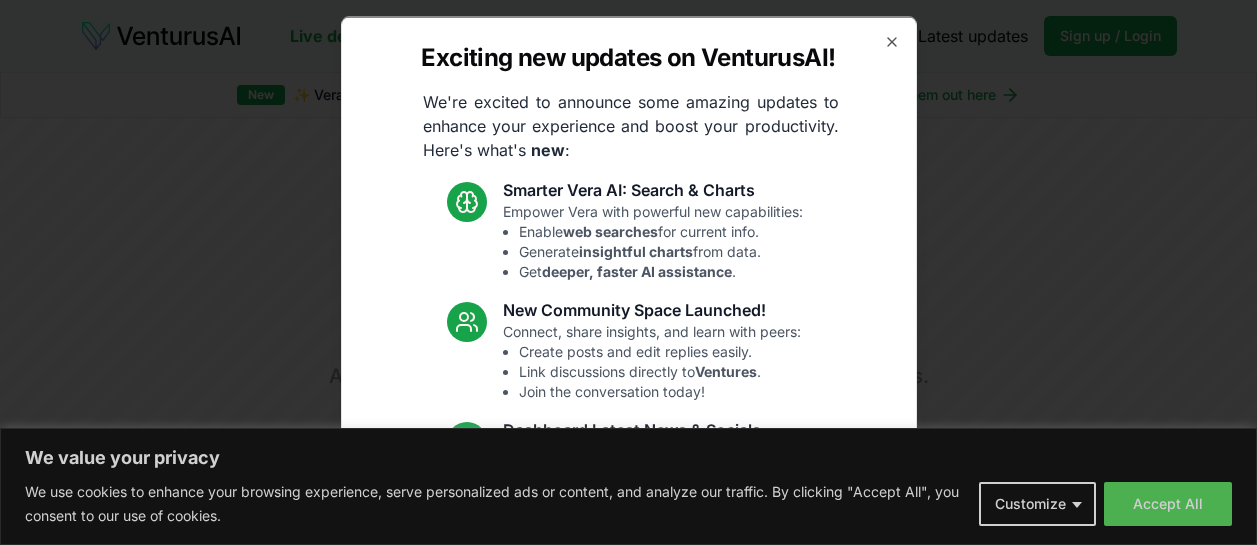 scroll, scrollTop: 0, scrollLeft: 0, axis: both 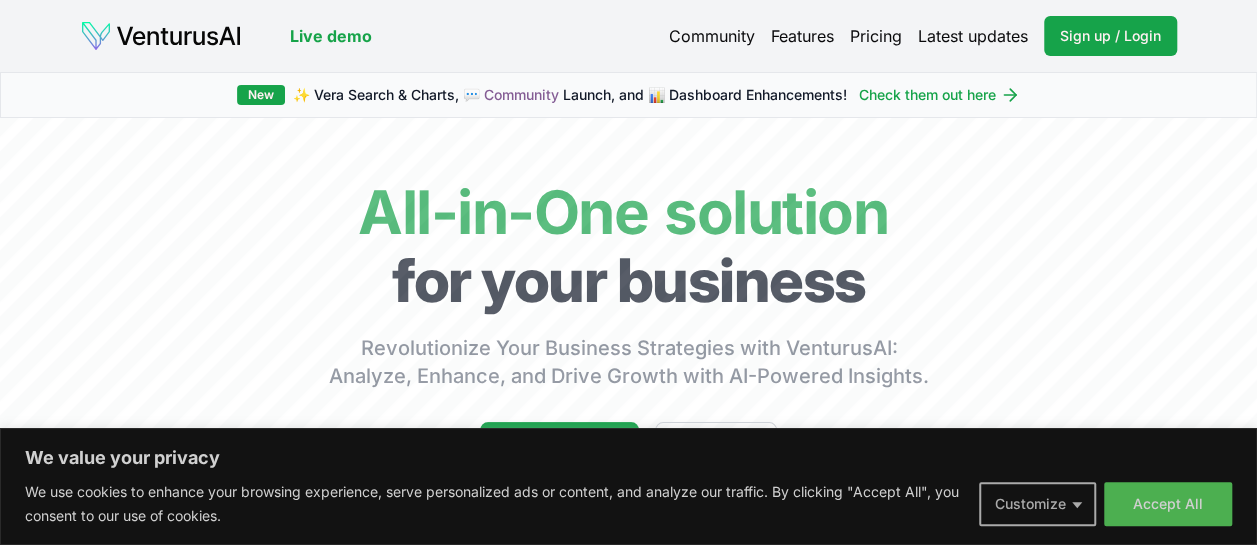 click on "Customize" at bounding box center (1037, 504) 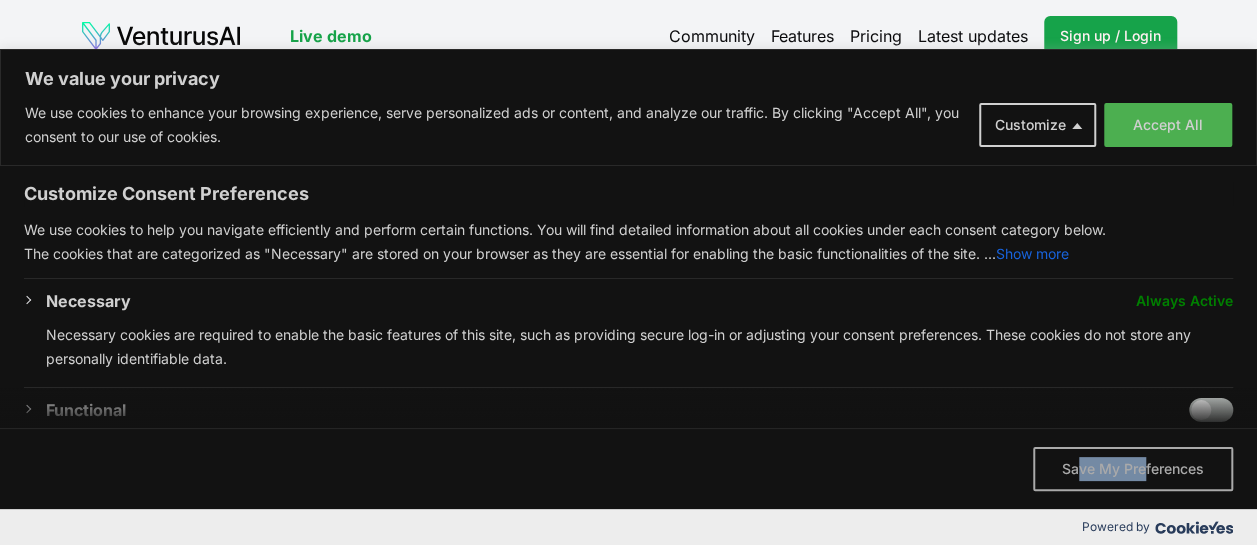 drag, startPoint x: 1078, startPoint y: 509, endPoint x: 1145, endPoint y: 471, distance: 77.02597 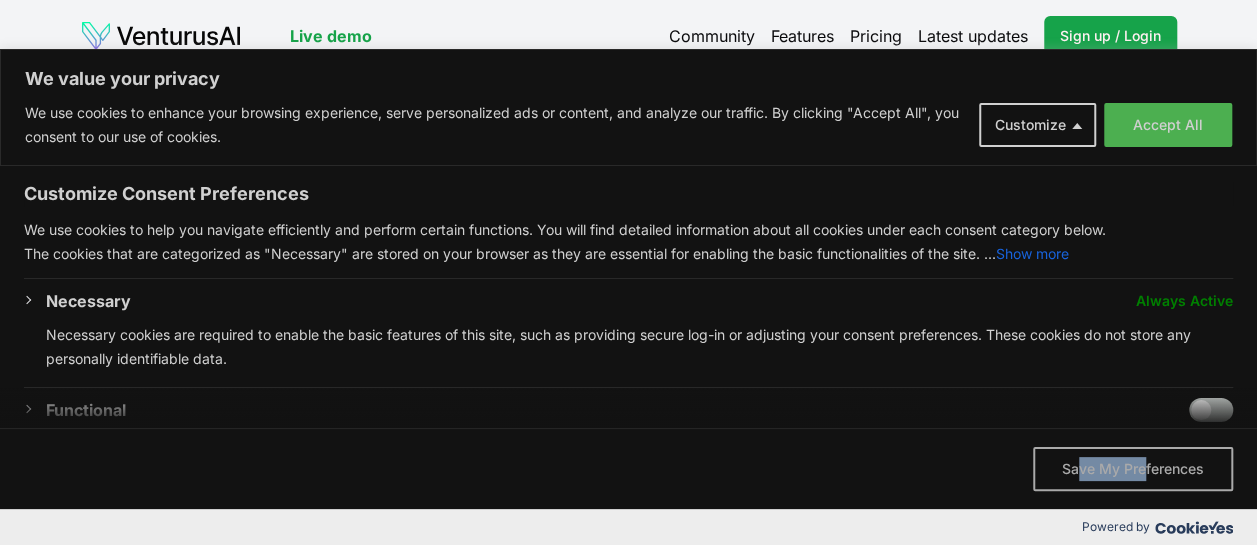 click on "Accept All   Save My Preferences" at bounding box center [628, 468] 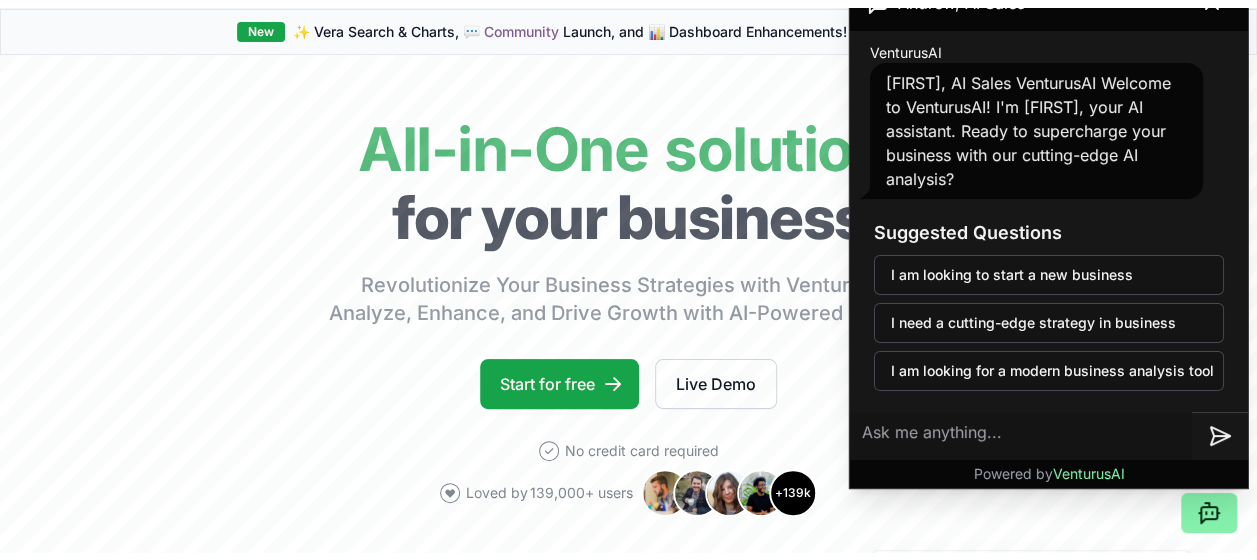 scroll, scrollTop: 0, scrollLeft: 0, axis: both 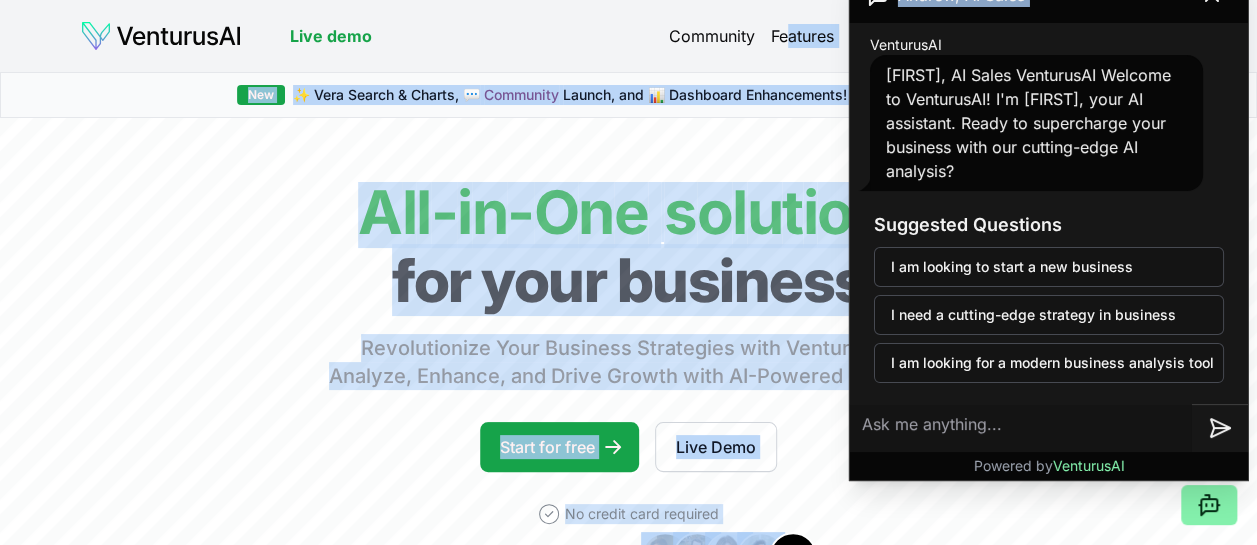 drag, startPoint x: 1178, startPoint y: 16, endPoint x: 780, endPoint y: 31, distance: 398.28256 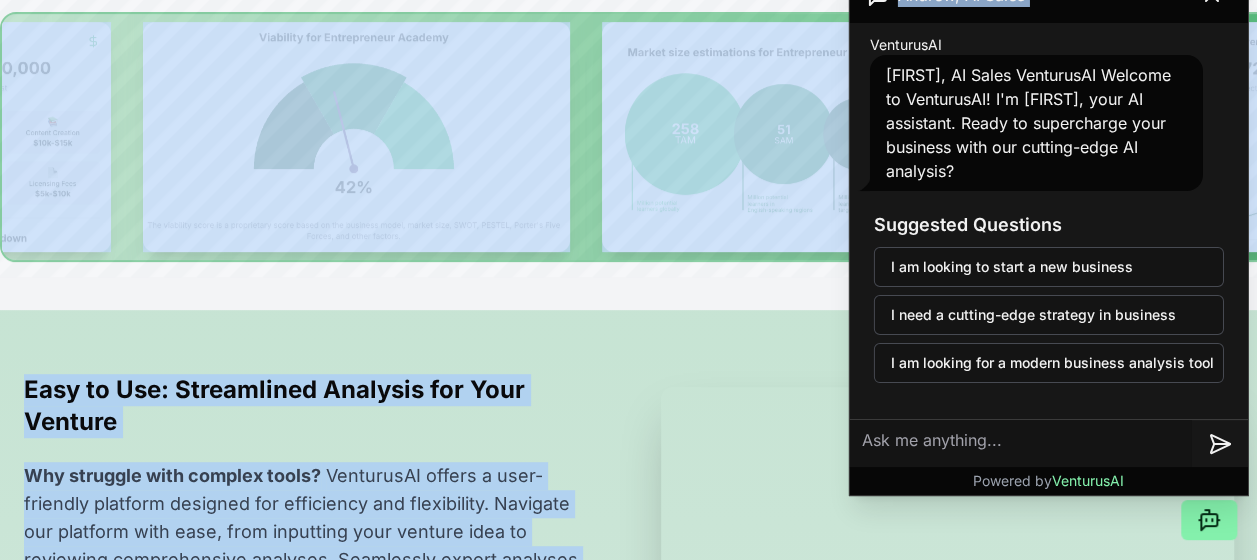 scroll, scrollTop: 0, scrollLeft: 0, axis: both 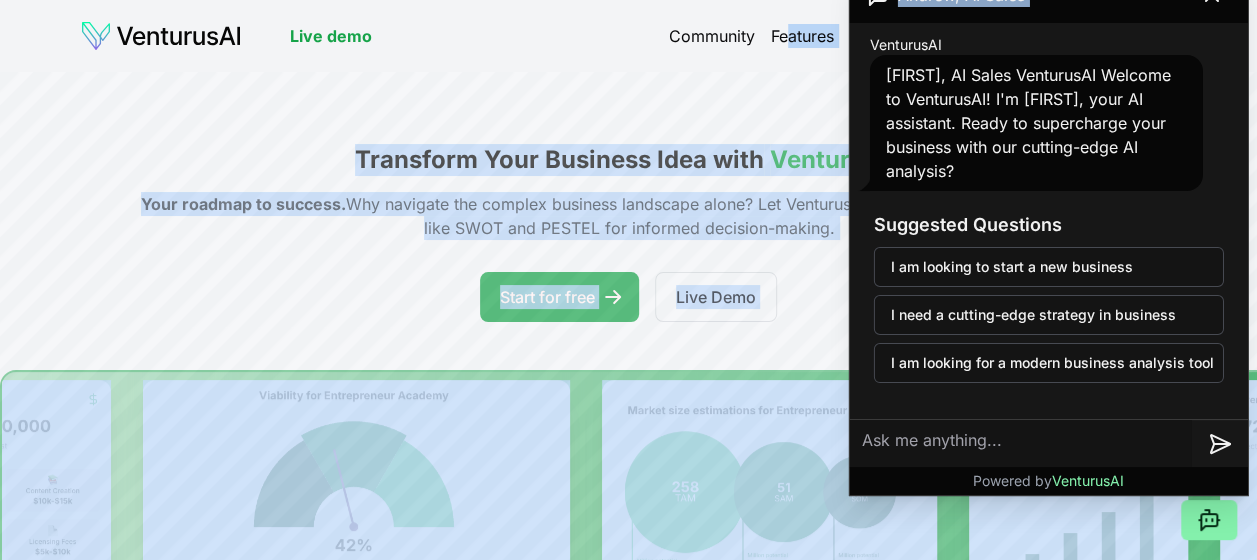 click 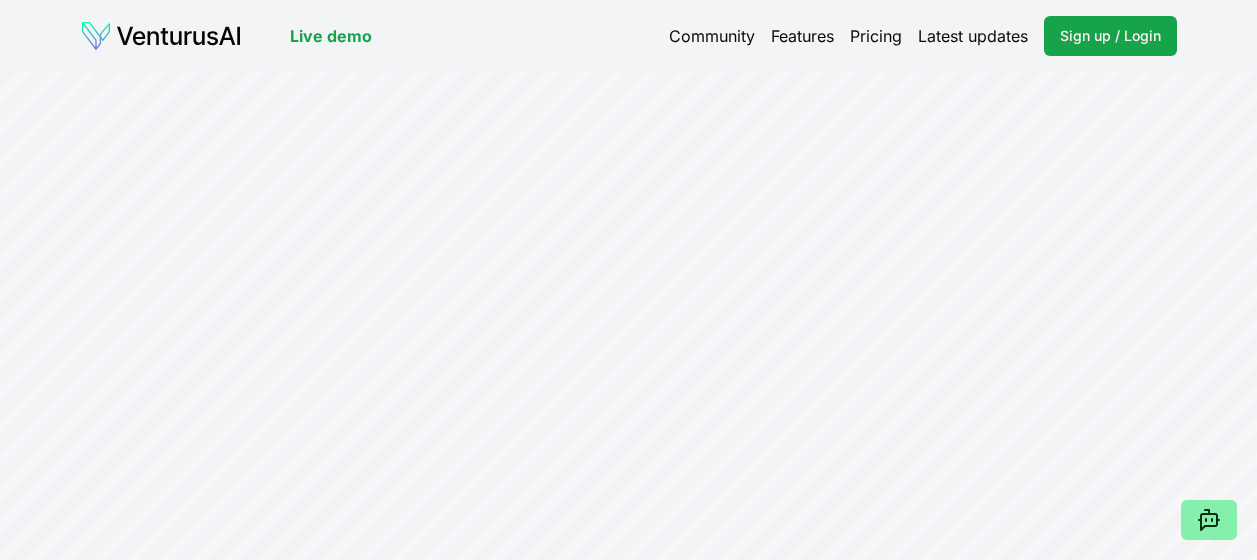 scroll, scrollTop: 0, scrollLeft: 0, axis: both 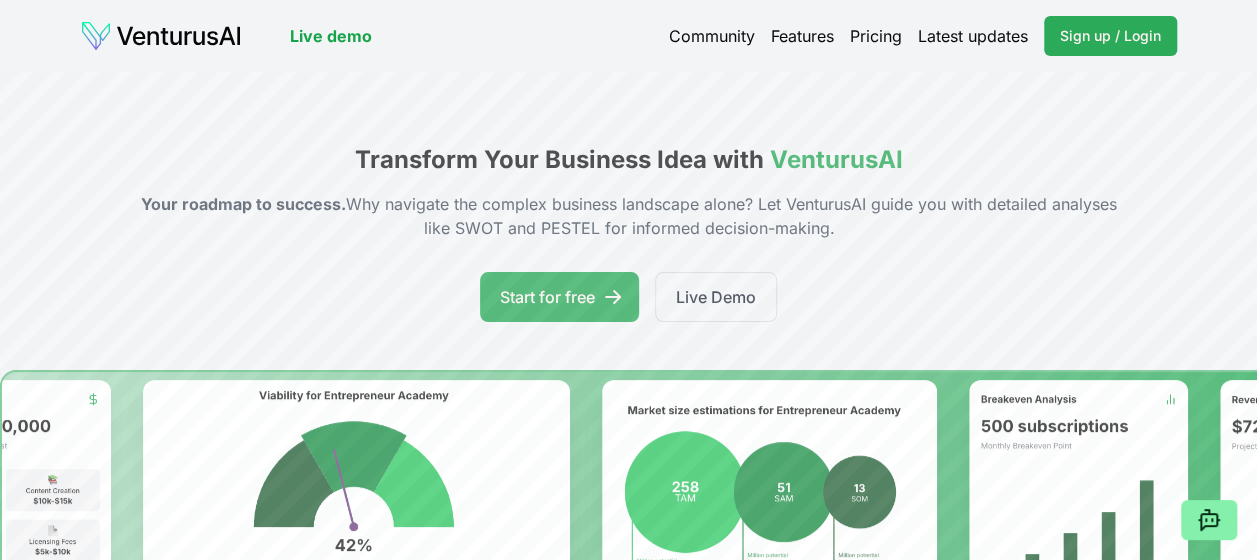 click on "Sign up / Login" at bounding box center [1110, 36] 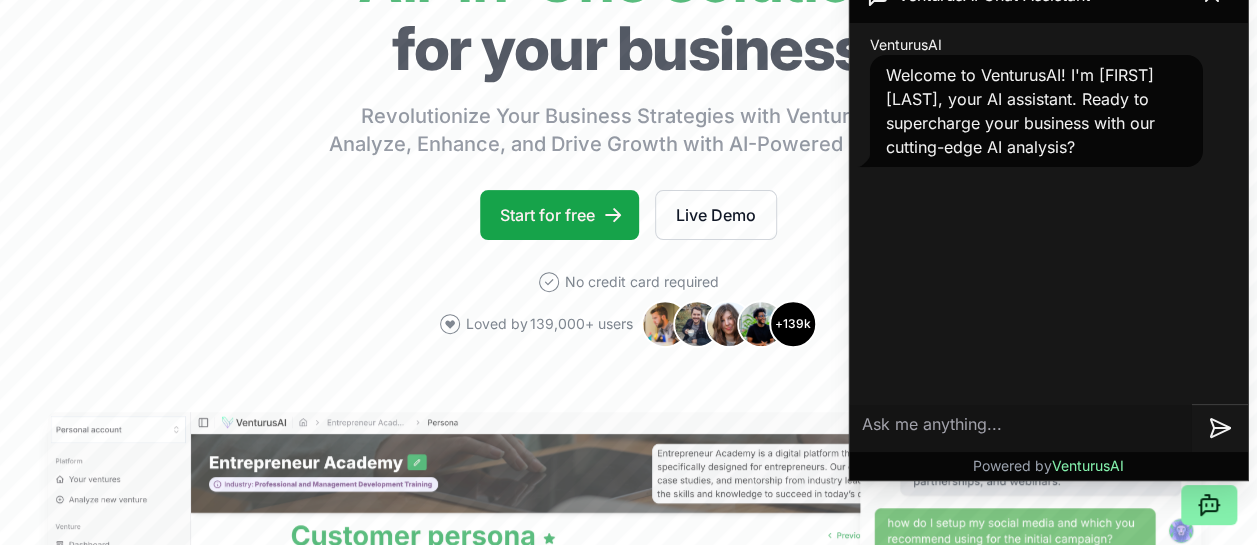 scroll, scrollTop: 226, scrollLeft: 0, axis: vertical 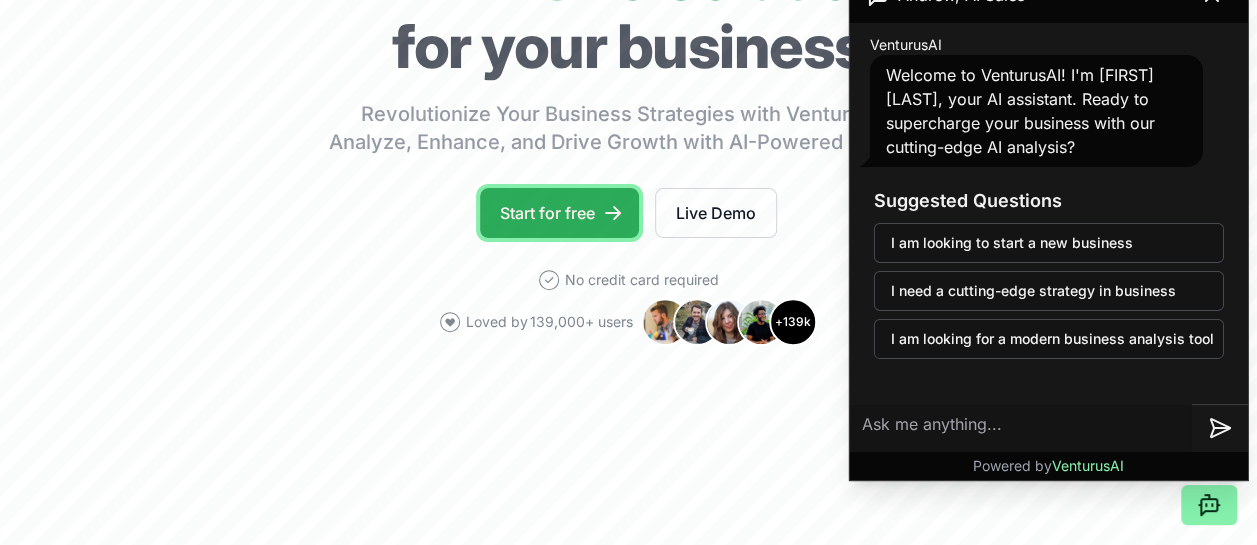 click on "Start for free" at bounding box center [559, 213] 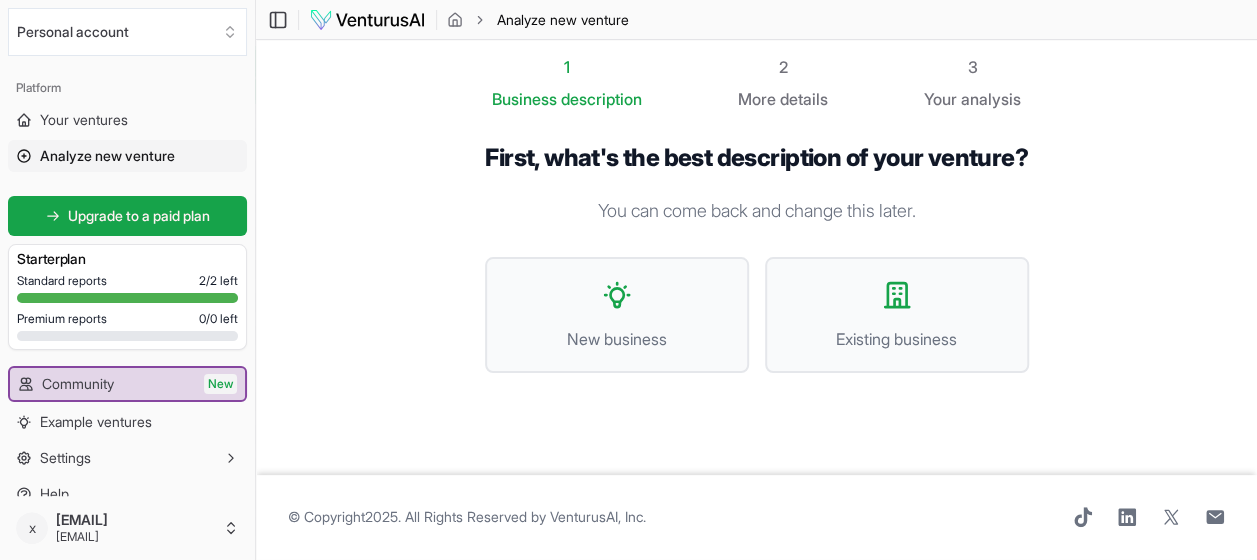 scroll, scrollTop: 0, scrollLeft: 0, axis: both 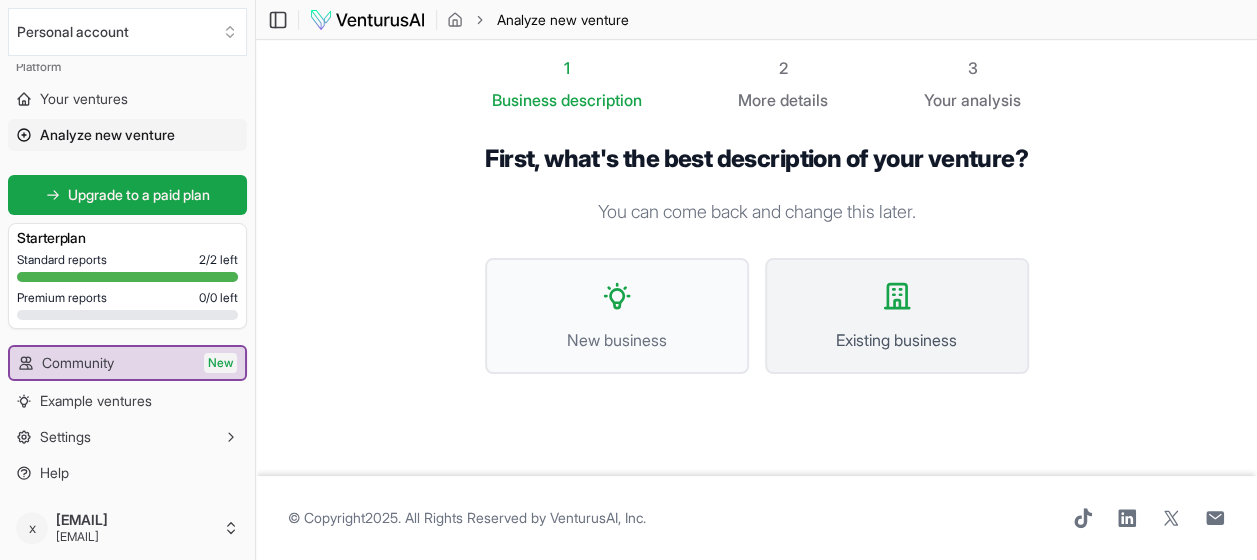 click 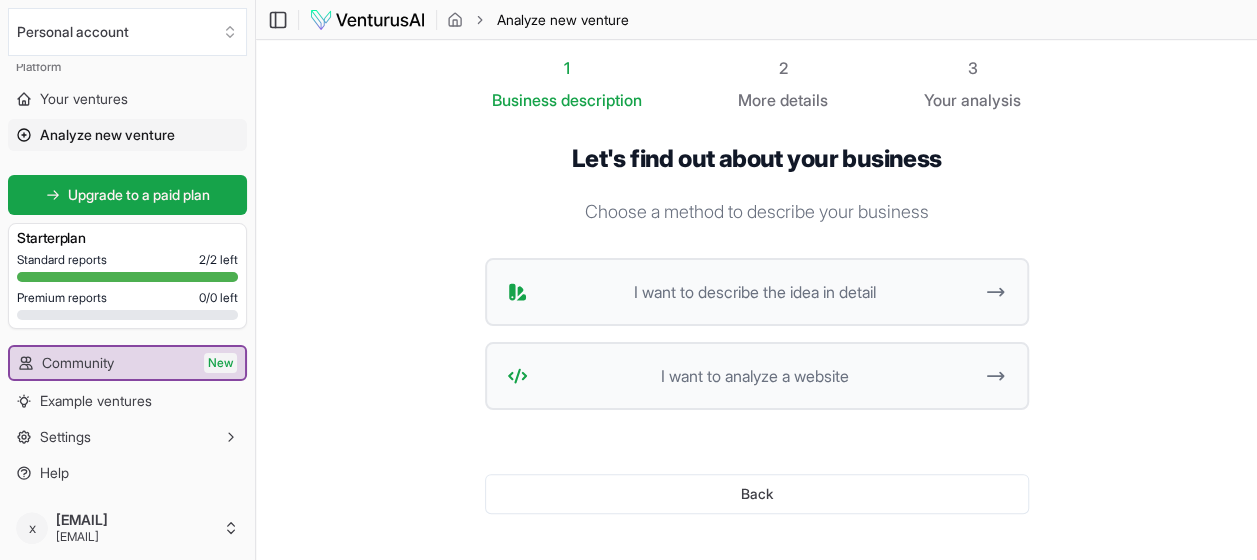 scroll, scrollTop: 119, scrollLeft: 0, axis: vertical 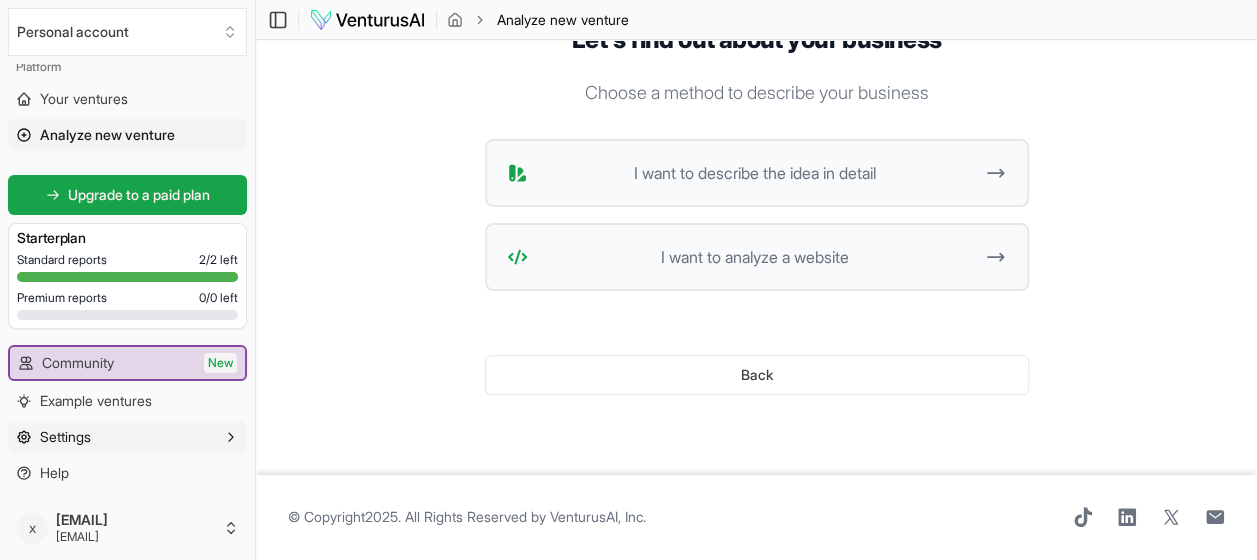 click on "Settings" at bounding box center [127, 437] 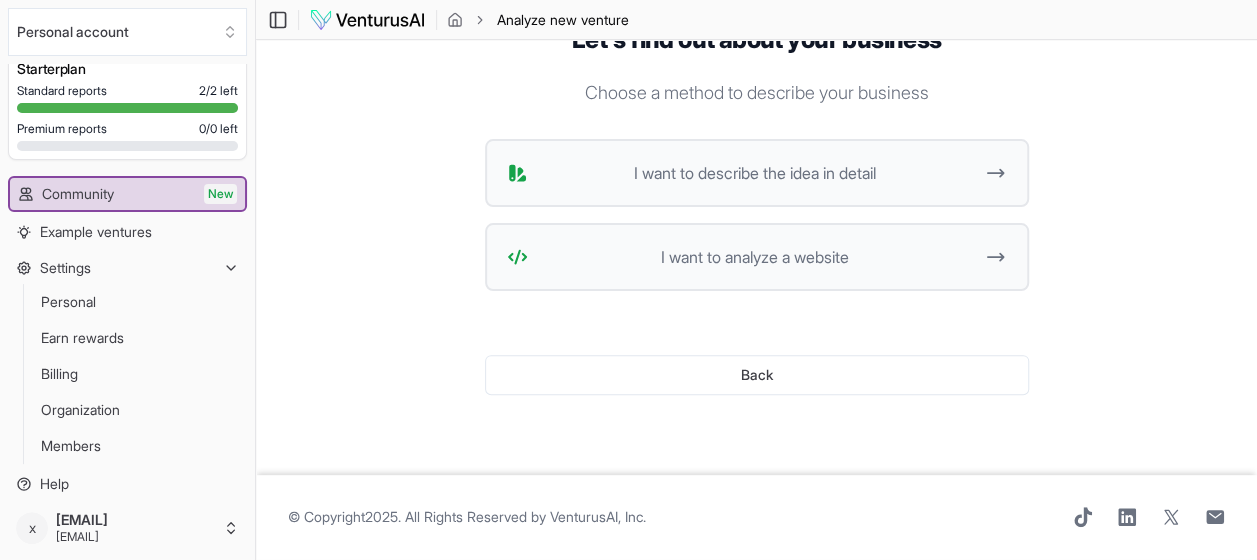 scroll, scrollTop: 201, scrollLeft: 0, axis: vertical 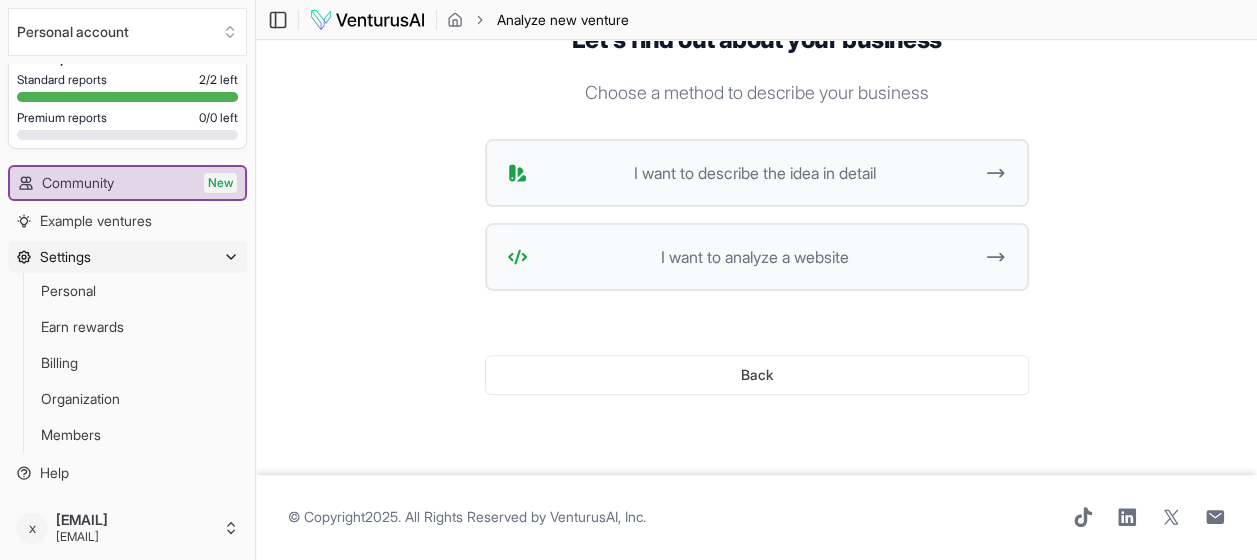click on "Settings" at bounding box center (127, 257) 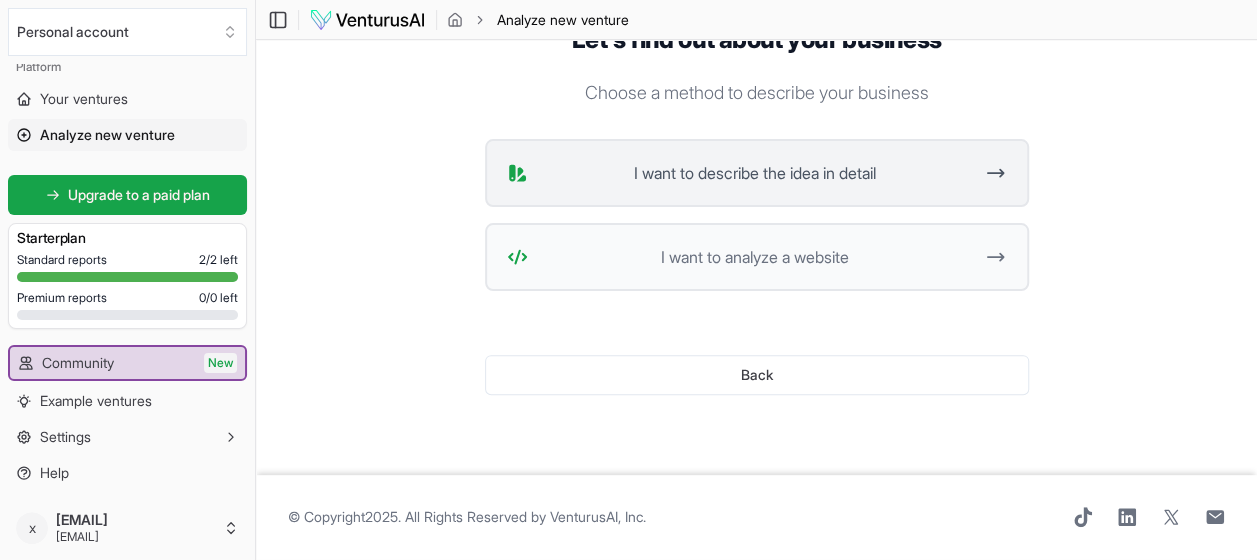 click on "I want to describe the idea in detail" at bounding box center (755, 173) 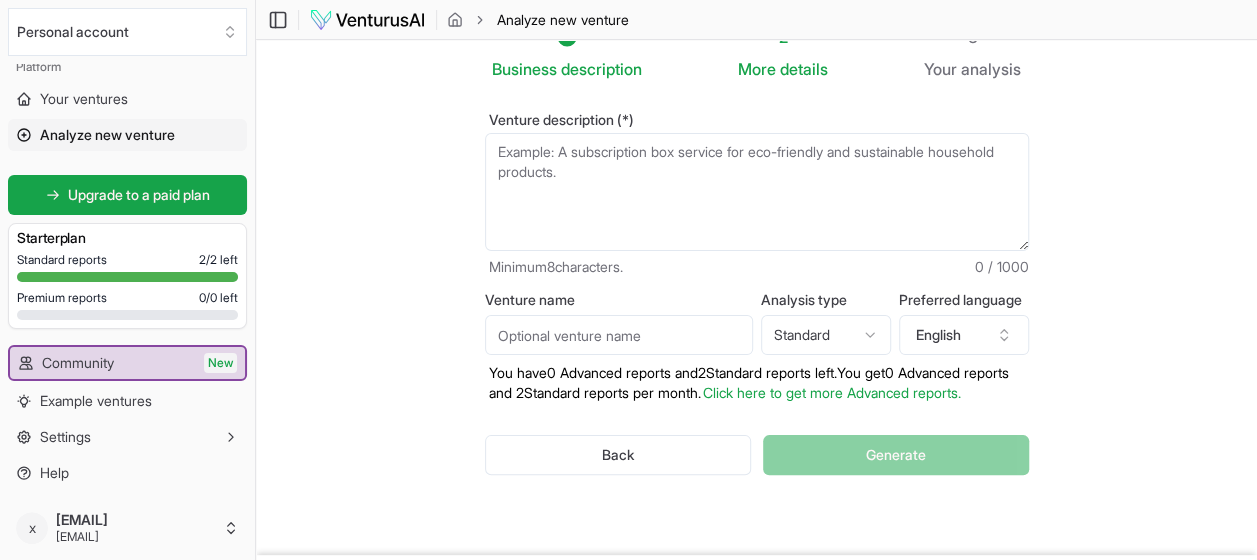 scroll, scrollTop: 0, scrollLeft: 0, axis: both 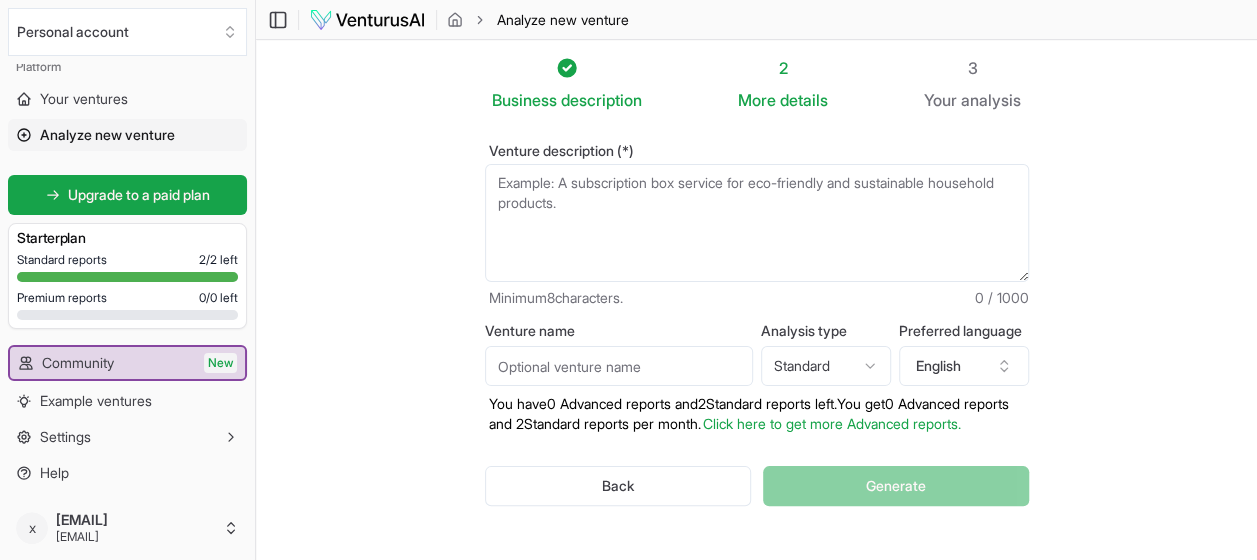 click on "We value your privacy We use cookies to enhance your browsing experience, serve personalized ads or content, and analyze our traffic. By clicking "Accept All", you consent to our use of cookies. Customize    Accept All Customize Consent Preferences   We use cookies to help you navigate efficiently and perform certain functions. You will find detailed information about all cookies under each consent category below. The cookies that are categorized as "Necessary" are stored on your browser as they are essential for enabling the basic functionalities of the site. ...  Show more Necessary Always Active Necessary cookies are required to enable the basic features of this site, such as providing secure log-in or adjusting your consent preferences. These cookies do not store any personally identifiable data. Cookie cookieyes-consent Duration 1 year Description Cookie __cf_bm Duration 1 hour Description This cookie, set by Cloudflare, is used to support Cloudflare Bot Management.  Cookie _cfuvid Duration session lidc" at bounding box center (628, 280) 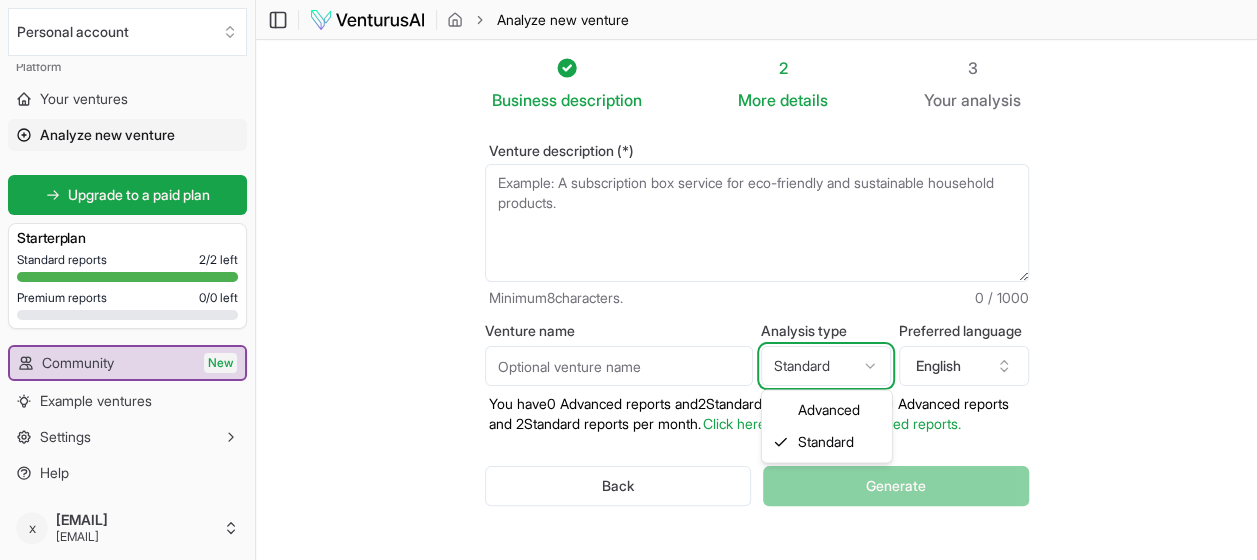 click on "We value your privacy We use cookies to enhance your browsing experience, serve personalized ads or content, and analyze our traffic. By clicking "Accept All", you consent to our use of cookies. Customize    Accept All Customize Consent Preferences   We use cookies to help you navigate efficiently and perform certain functions. You will find detailed information about all cookies under each consent category below. The cookies that are categorized as "Necessary" are stored on your browser as they are essential for enabling the basic functionalities of the site. ...  Show more Necessary Always Active Necessary cookies are required to enable the basic features of this site, such as providing secure log-in or adjusting your consent preferences. These cookies do not store any personally identifiable data. Cookie cookieyes-consent Duration 1 year Description Cookie __cf_bm Duration 1 hour Description This cookie, set by Cloudflare, is used to support Cloudflare Bot Management.  Cookie _cfuvid Duration session lidc" at bounding box center [628, 280] 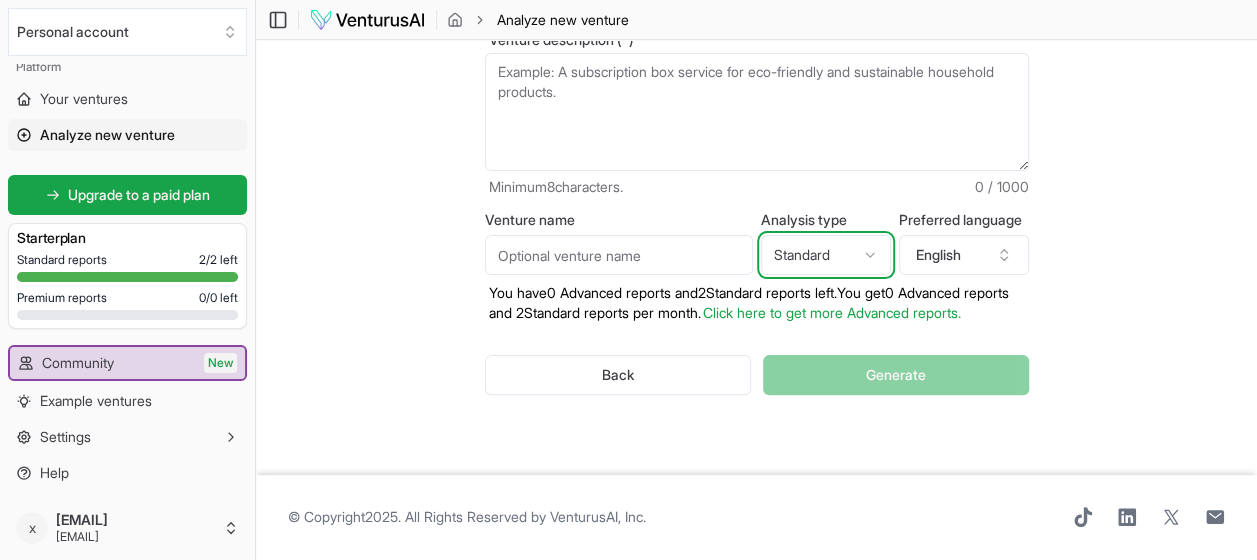scroll, scrollTop: 0, scrollLeft: 0, axis: both 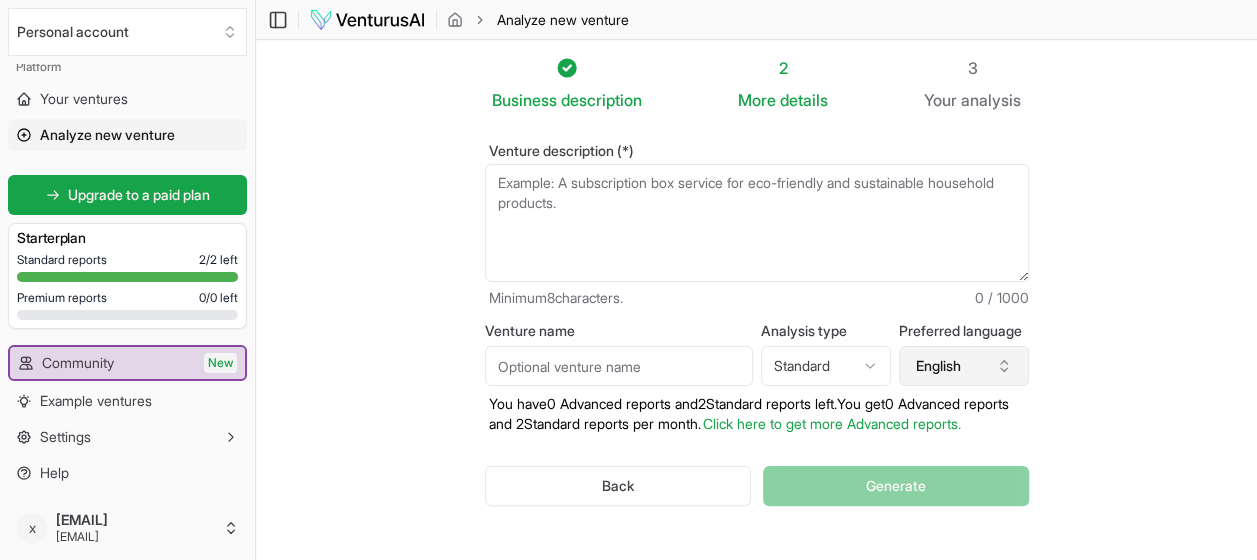 click on "English" at bounding box center [964, 366] 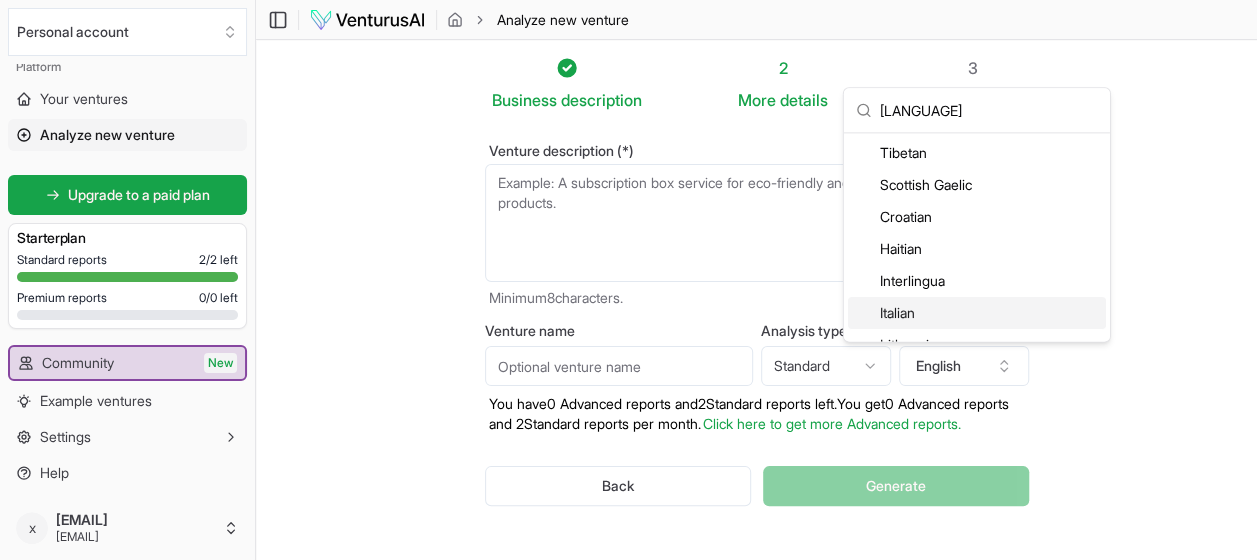type on "[LANGUAGE]" 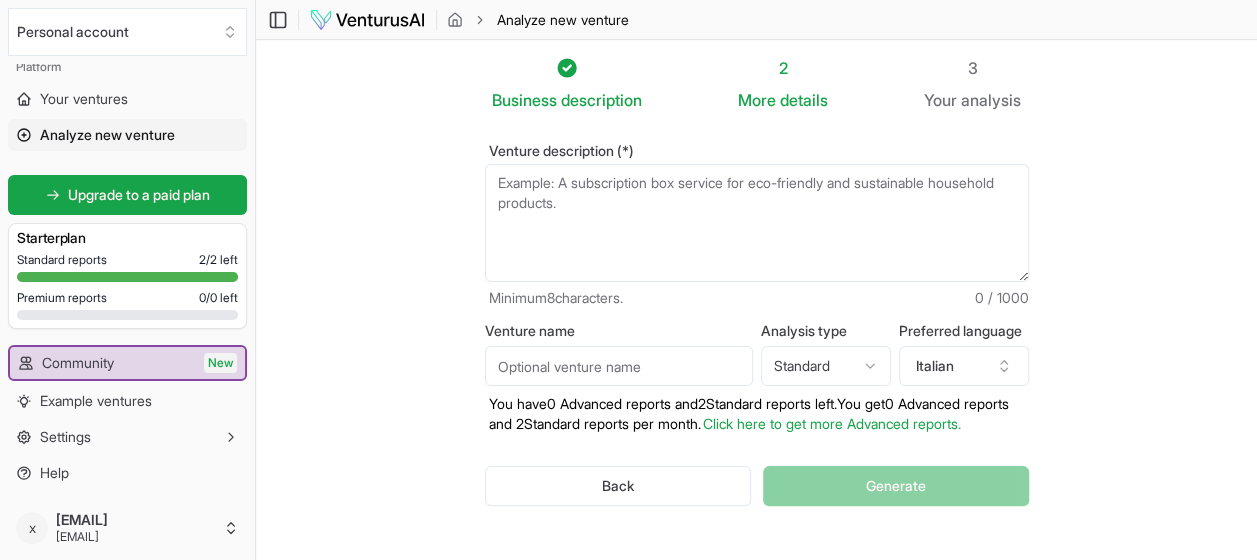 click on "Venture description (*)" at bounding box center [757, 223] 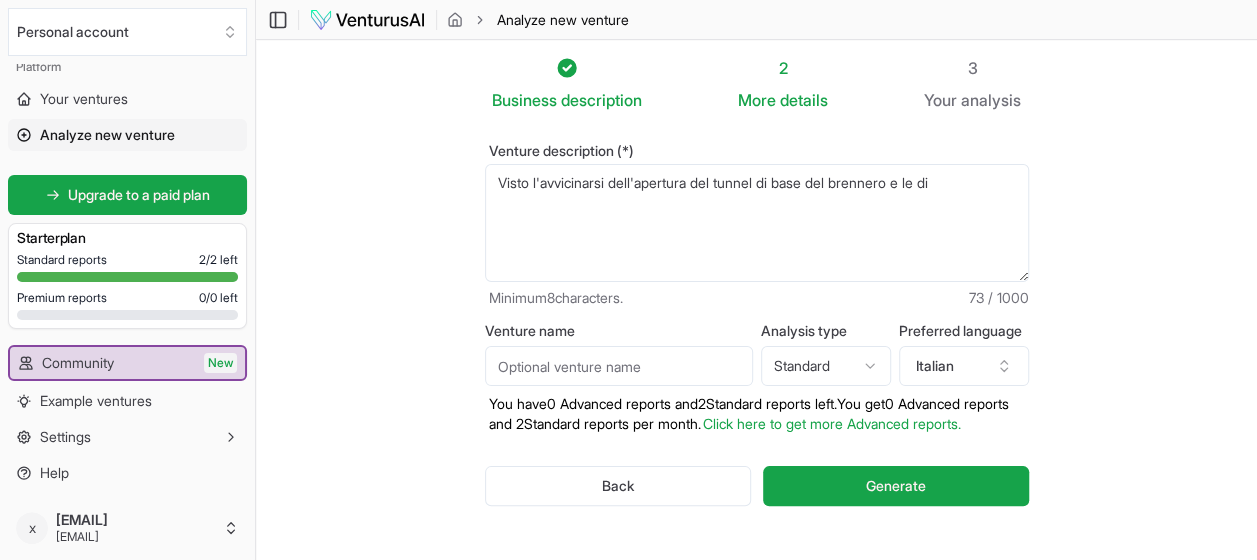 click on "Visto l'avvicinarsi dell'apertura del tunnel di base del brennero e le di" at bounding box center [757, 223] 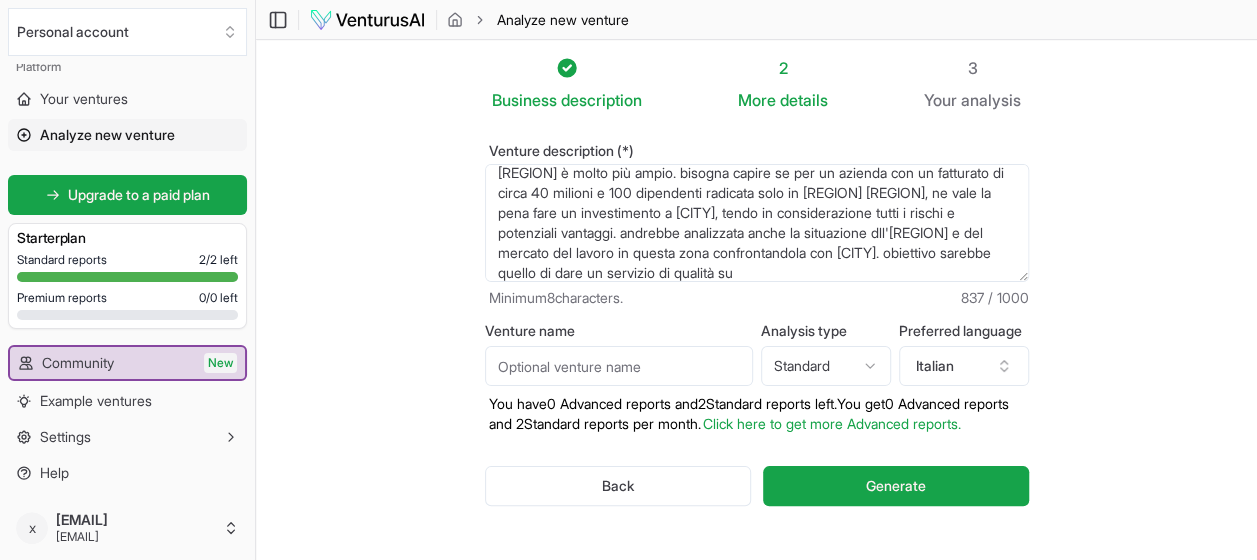 scroll, scrollTop: 130, scrollLeft: 0, axis: vertical 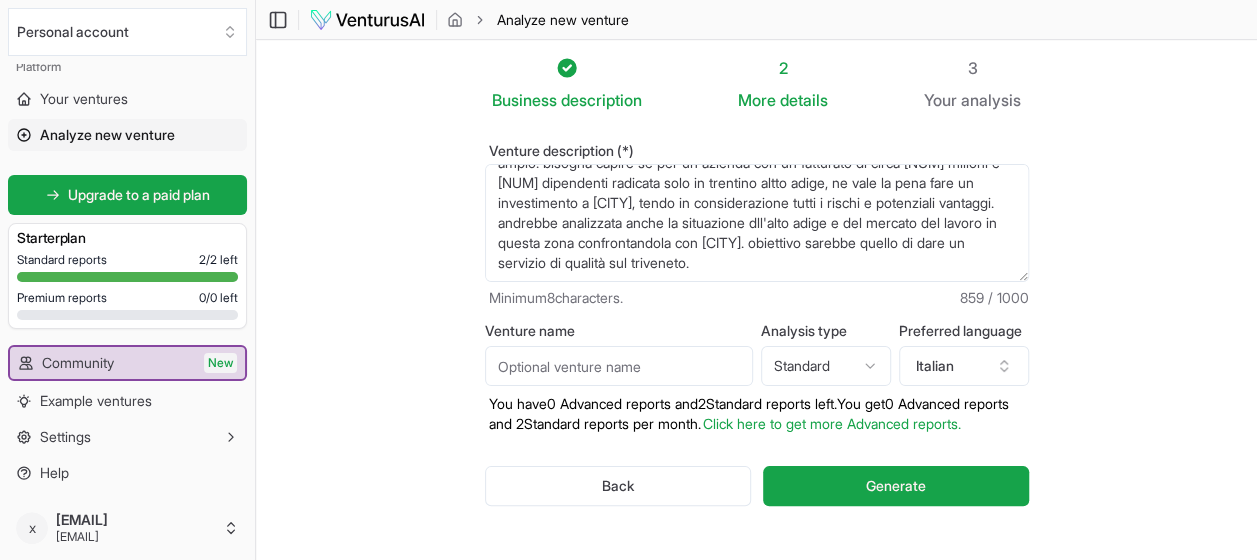 type on "Visto l'avvicinarsi dell'apertura del tunnel di base del brennero e le difficoltà di trovare spazi  e personale in altoadige, come azienda di trasporti e logistica si valuta l'apertura di una nuova sede a [CITY]. il tunnel di base del bennero potrebbe escludere l'altro adige dalle rotte tradizionali  di trasporti merce dato che non sono previste delle fermate. inoltre il potenyiale del veneto e del triveneto è molto più ampio. bisogna capire se per un azienda con un fatturato di circa [NUM] milioni e [NUM] dipendenti radicata solo in trentino altto adige, ne vale la pena fare un investimento a [CITY], tendo in considerazione tutti i rischi e potenziali vantaggi. andrebbe analizzata anche la situazione dll'alto adige e del mercato del lavoro in questa zona confrontandola con [CITY]. obiettivo sarebbe quello di dare un servizio di qualità sul triveneto." 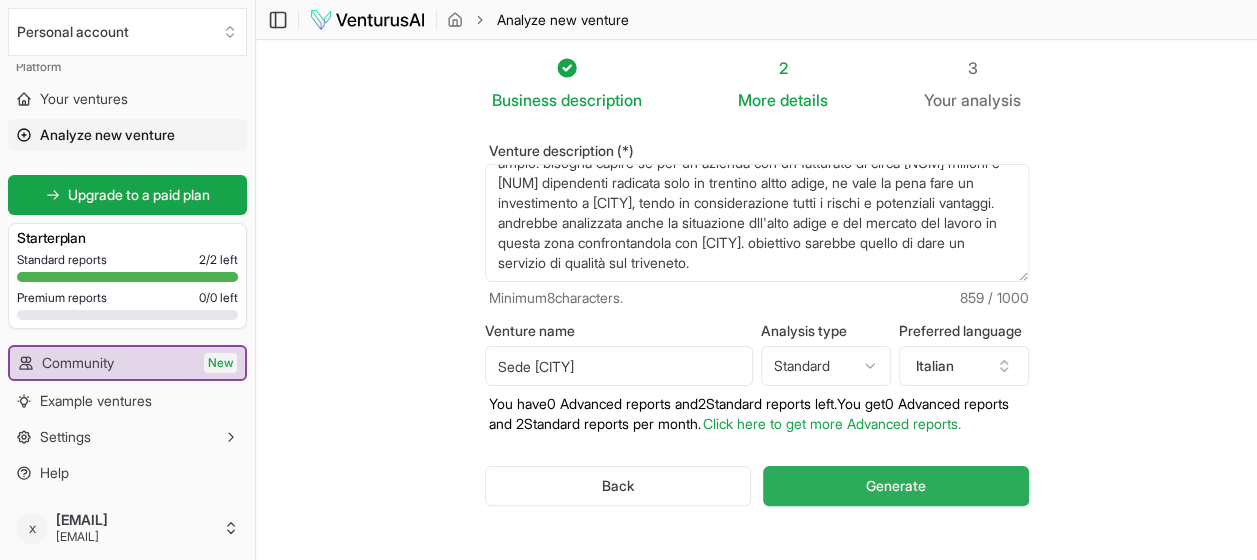 type on "Sede [CITY]" 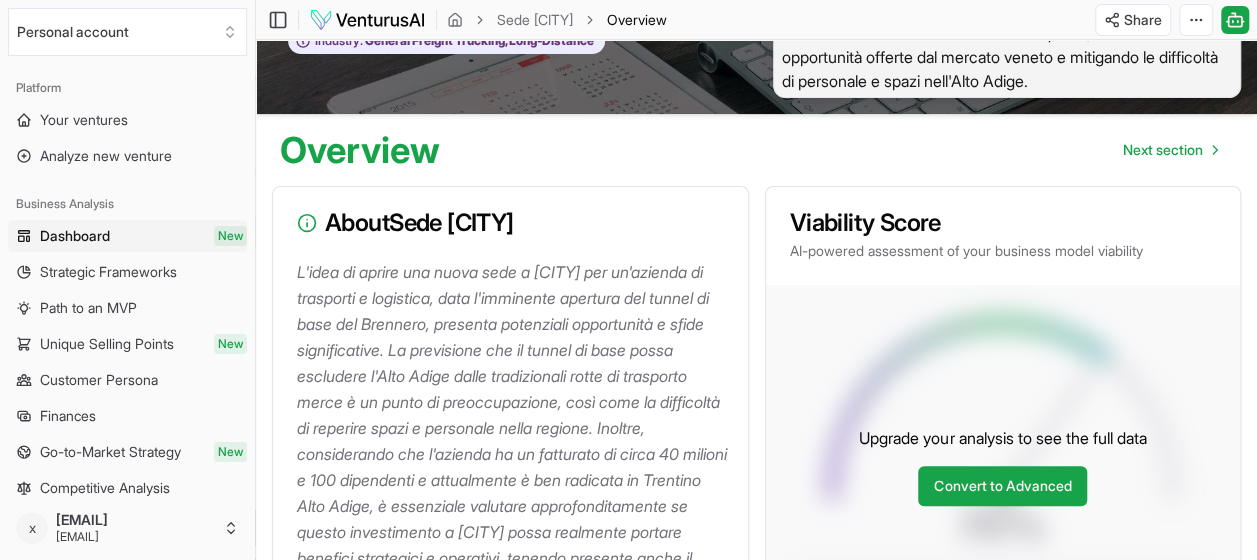 scroll, scrollTop: 0, scrollLeft: 0, axis: both 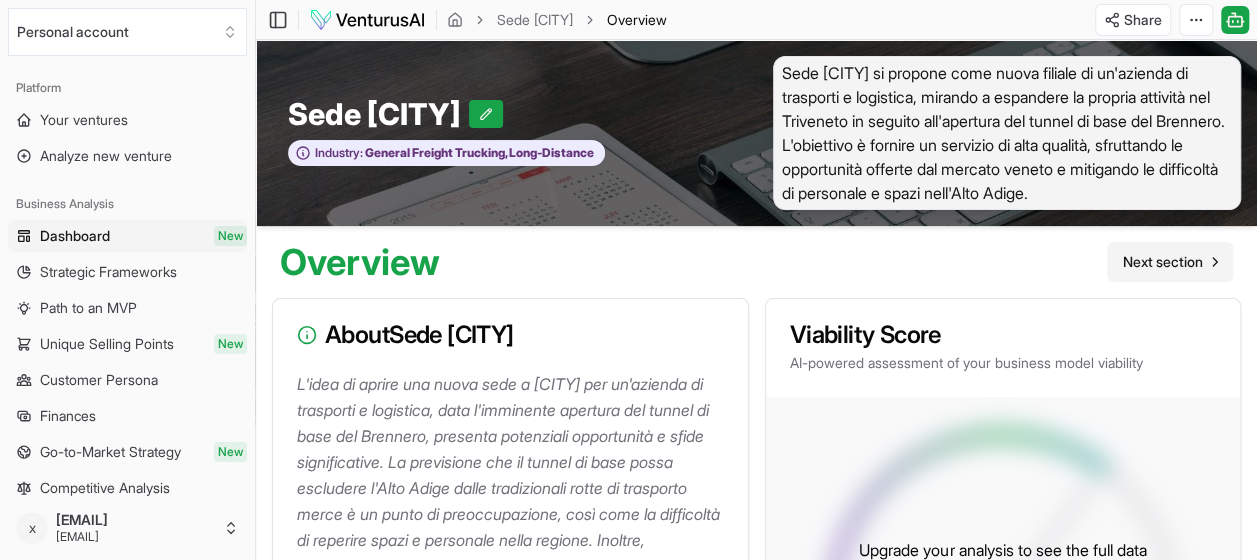 click on "Next section" at bounding box center [1163, 262] 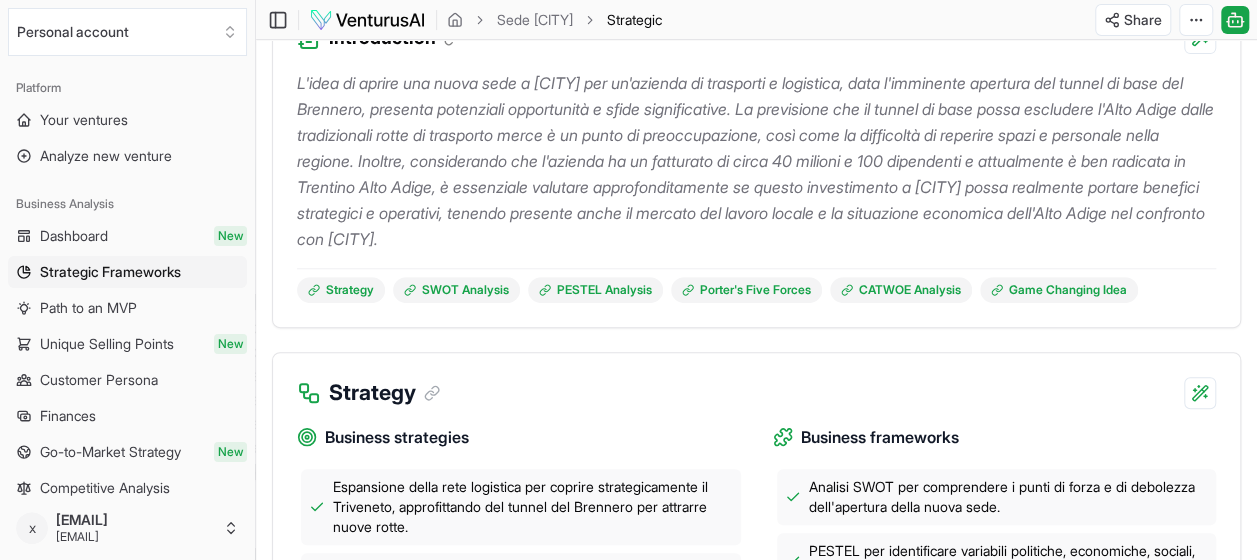 scroll, scrollTop: 0, scrollLeft: 0, axis: both 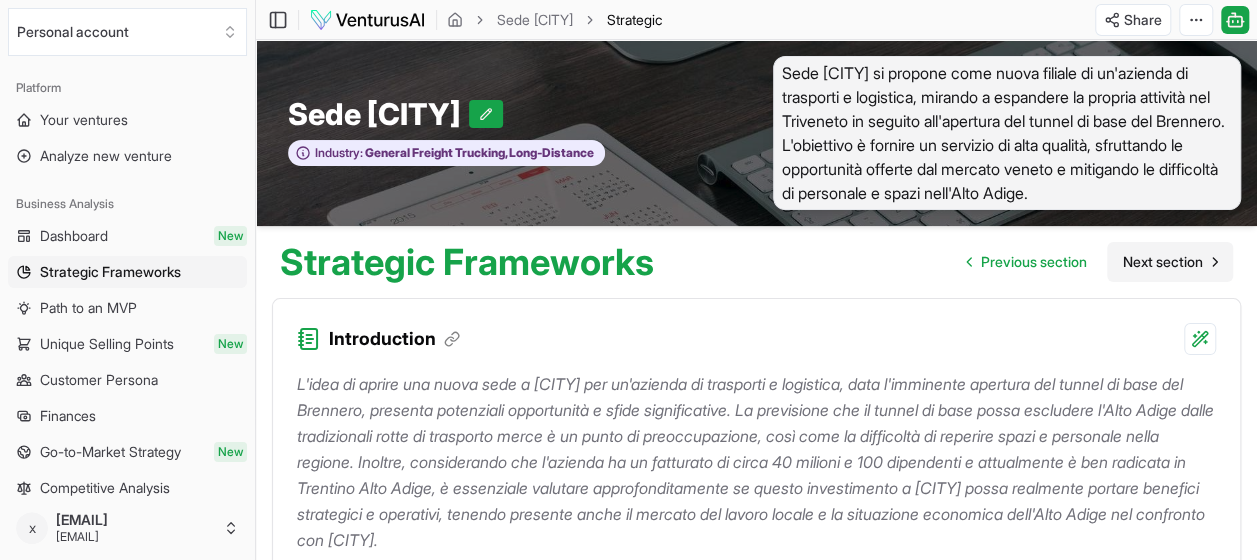 click on "Next section" at bounding box center [1170, 262] 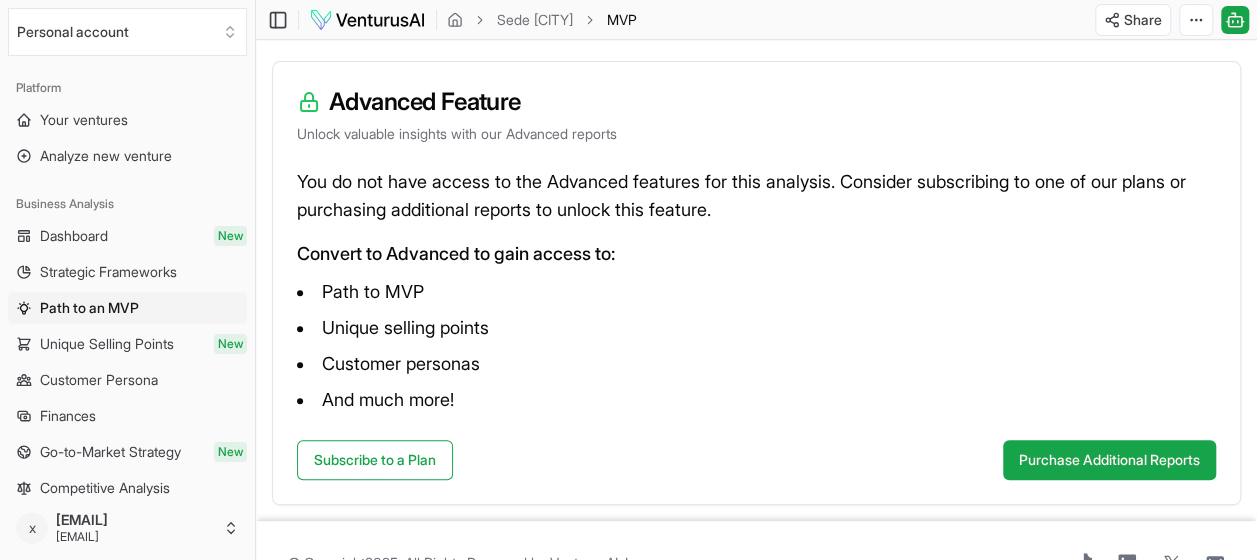 scroll, scrollTop: 282, scrollLeft: 0, axis: vertical 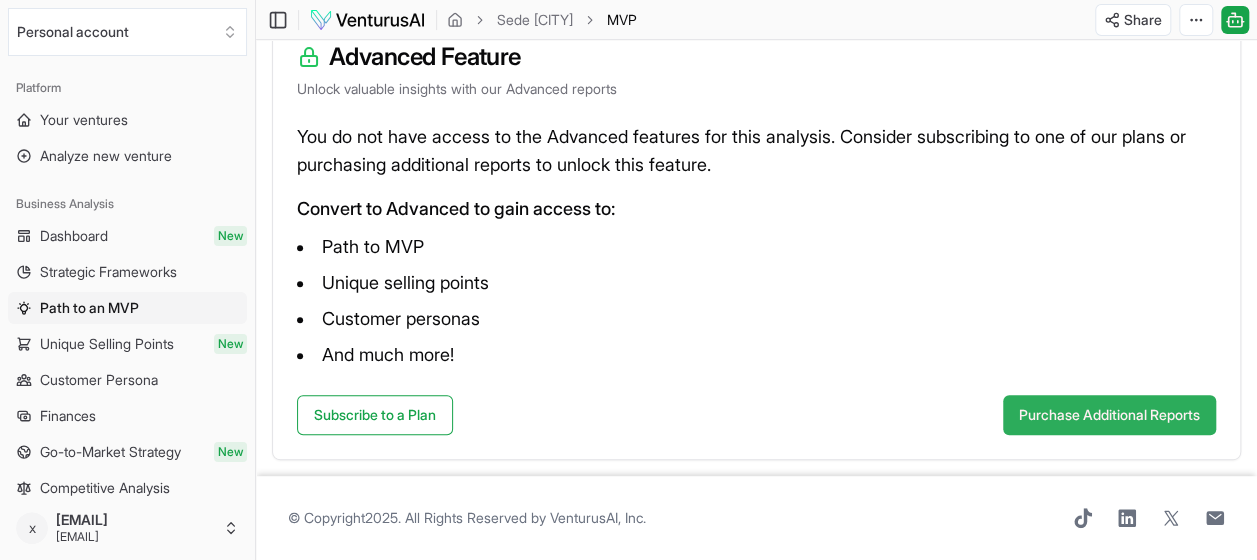 click on "Purchase Additional Reports" at bounding box center (1109, 415) 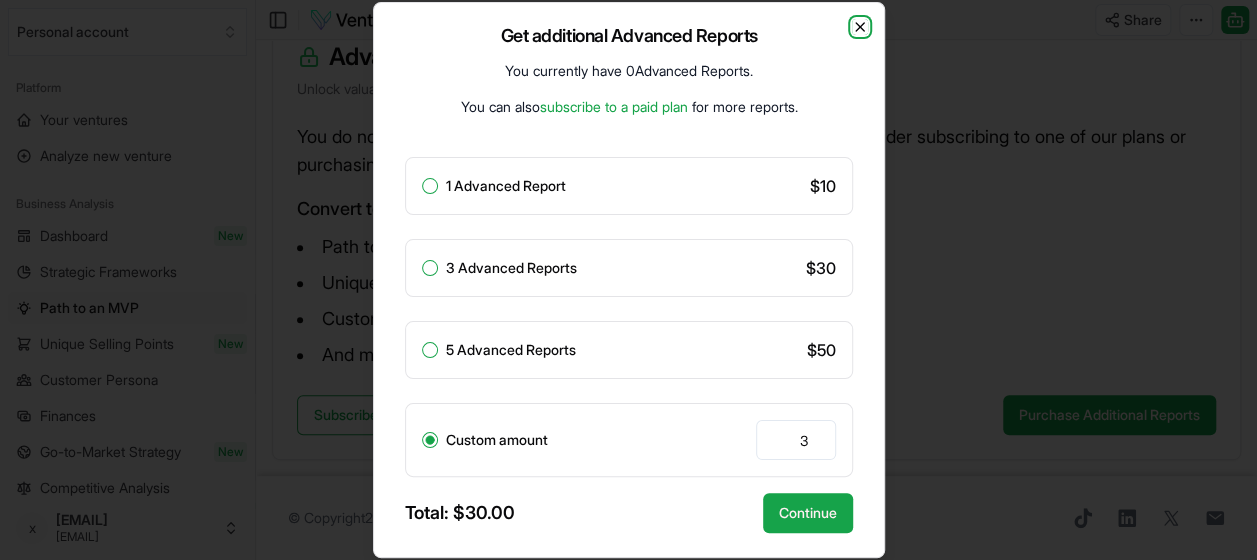click 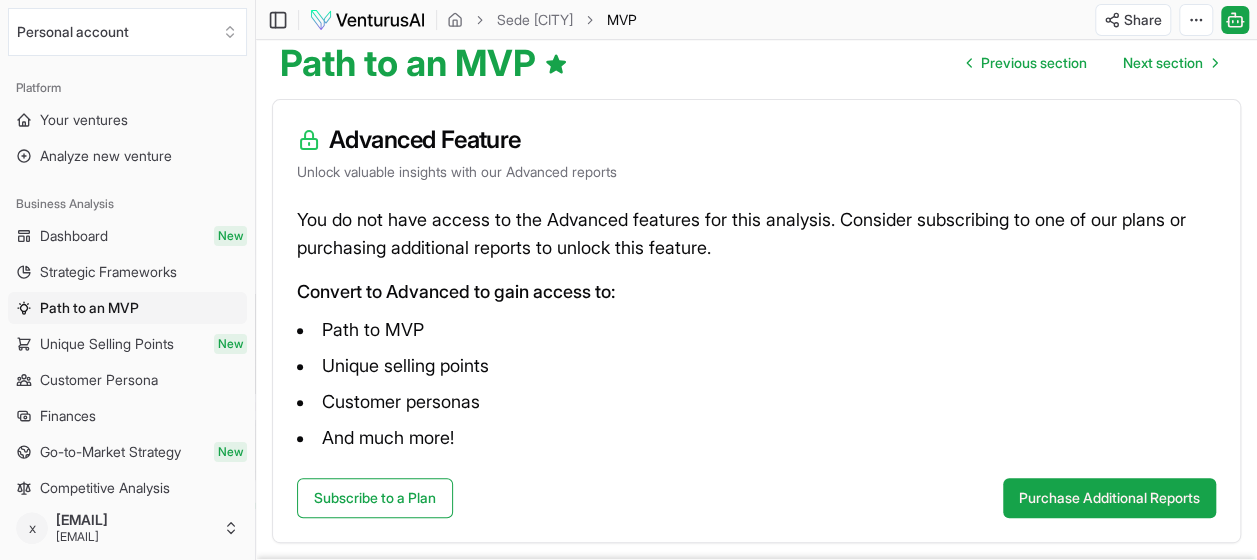 scroll, scrollTop: 0, scrollLeft: 0, axis: both 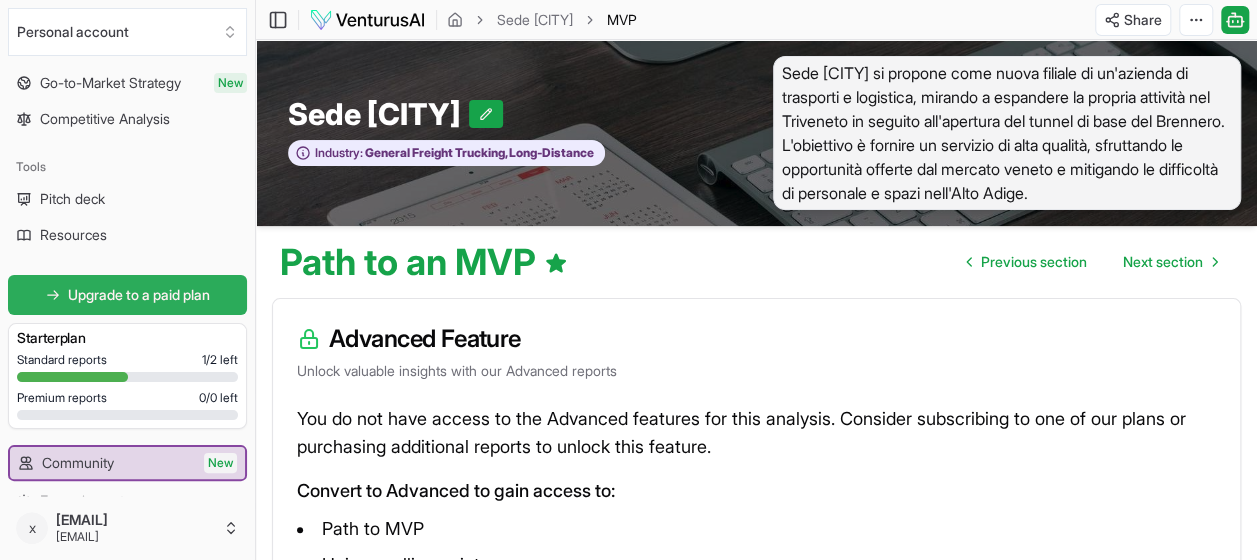 click on "Upgrade to a paid plan" at bounding box center [139, 295] 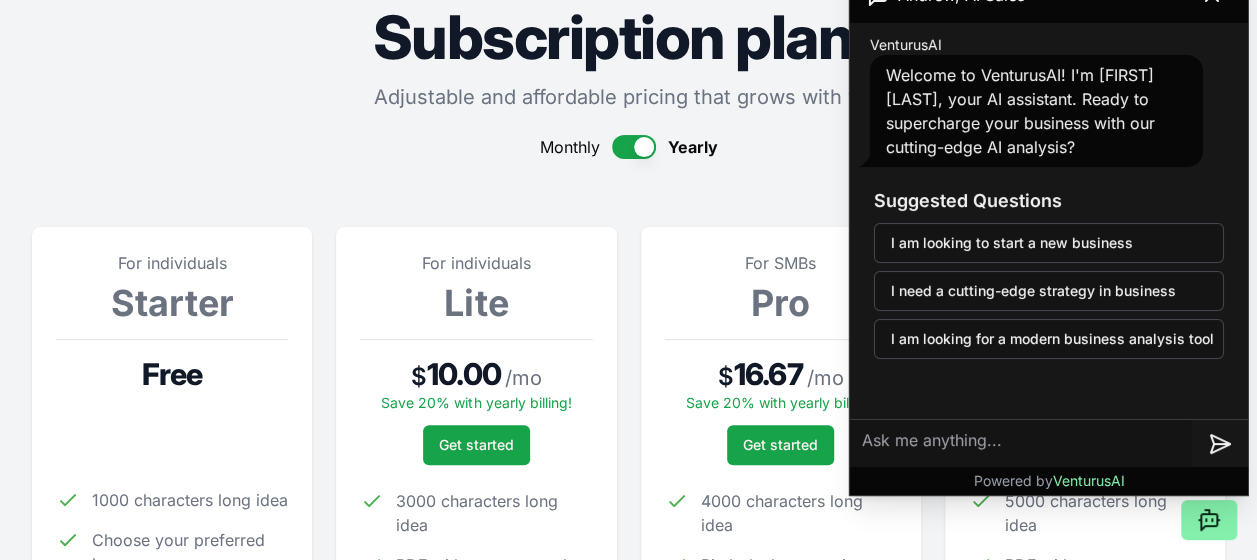 scroll, scrollTop: 86, scrollLeft: 0, axis: vertical 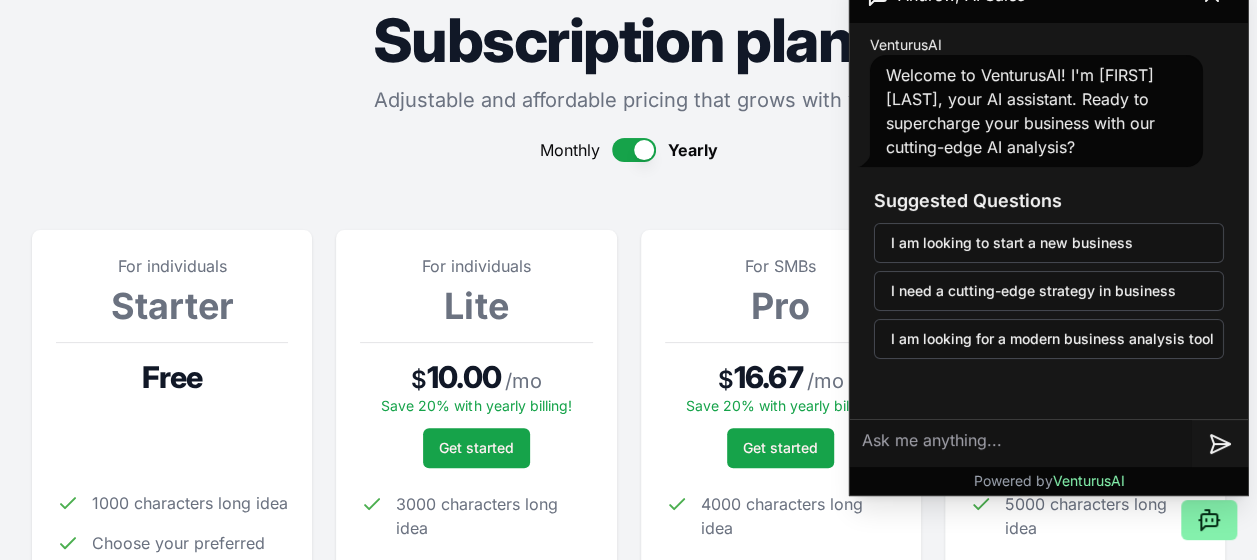 click at bounding box center [634, 150] 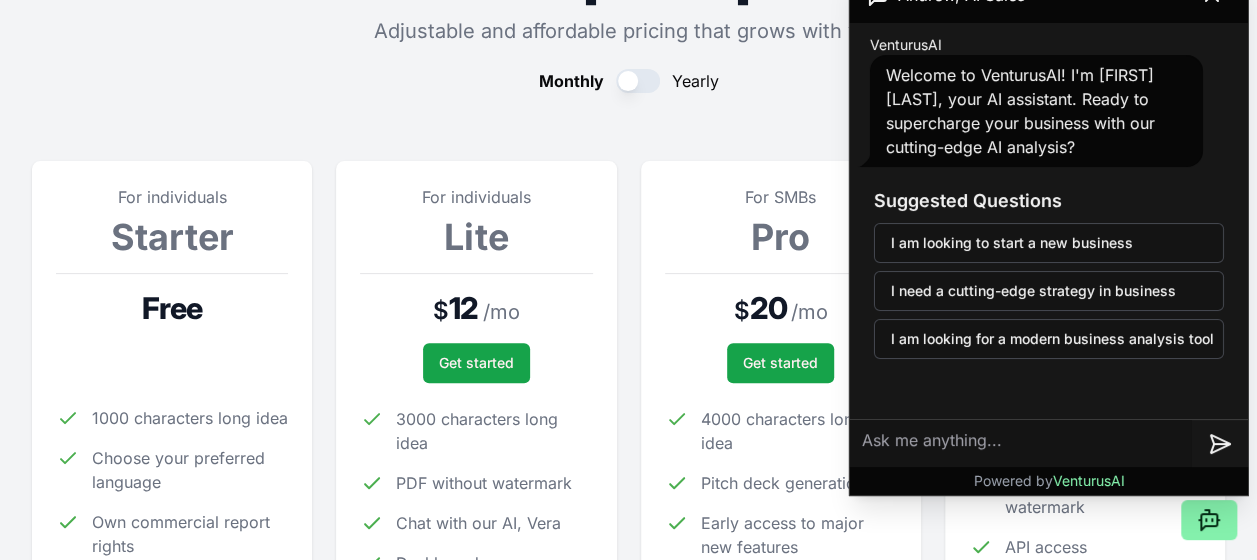 scroll, scrollTop: 152, scrollLeft: 0, axis: vertical 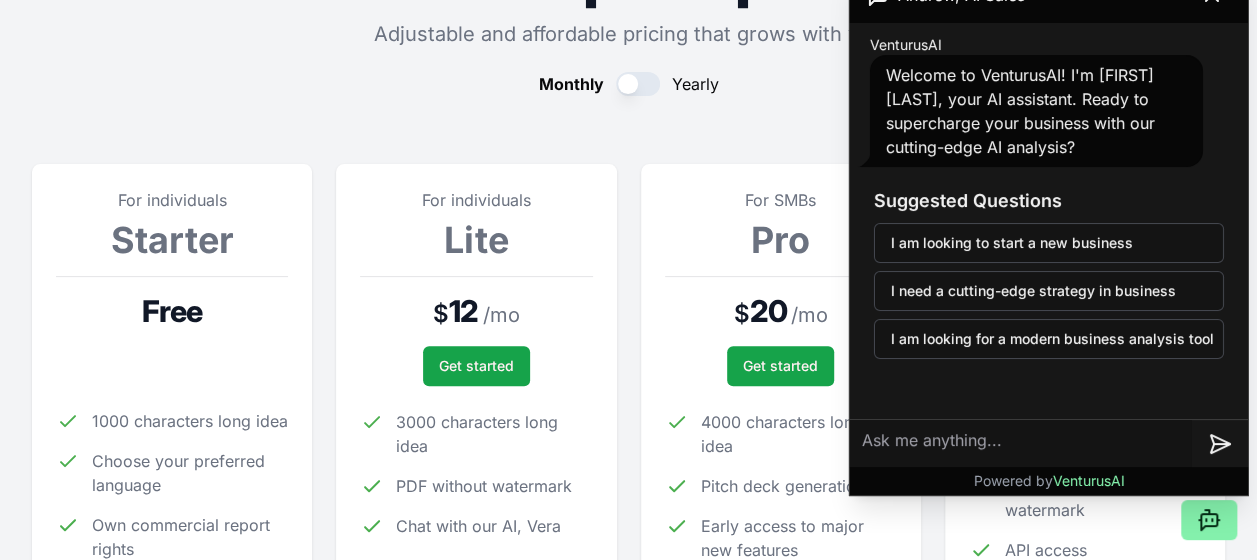 click on "Subscription plans Adjustable and affordable pricing that grows with you Monthly Yearly For individuals Starter Free [NUMBER] characters long idea Choose your preferred language Own commercial report rights Public/Private reports For individuals Lite $ [AMOUNT] / mo Get started [NUMBER] characters long idea PDF without watermark Chat with our AI, Vera Dashboard access [NUMBER] Advanced reports/month For SMBs Pro $ [AMOUNT] / mo Get started [NUMBER] characters long idea Pitch deck generation Early access to major new features [NUMBER] Advanced reports/month For enterprise Enterprise $ [AMOUNT] / mo Switch to an organization [NUMBER] characters long idea PDF with custom watermark API access Multiple users access [NUMBER] Advanced reports/month Plans comparison Use the guide below to select the right plan for you Monthly Yearly Starter Free forever Standard Reports [NUMBER]/Month Advanced Reports [NUMBER]/Month Idea up to [NUMBER] Characters Private reports option Own commercial report rights Advanced reports top-up price $[AMOUNT] per report PDF without watermark AI Business assistant" at bounding box center [628, 1331] 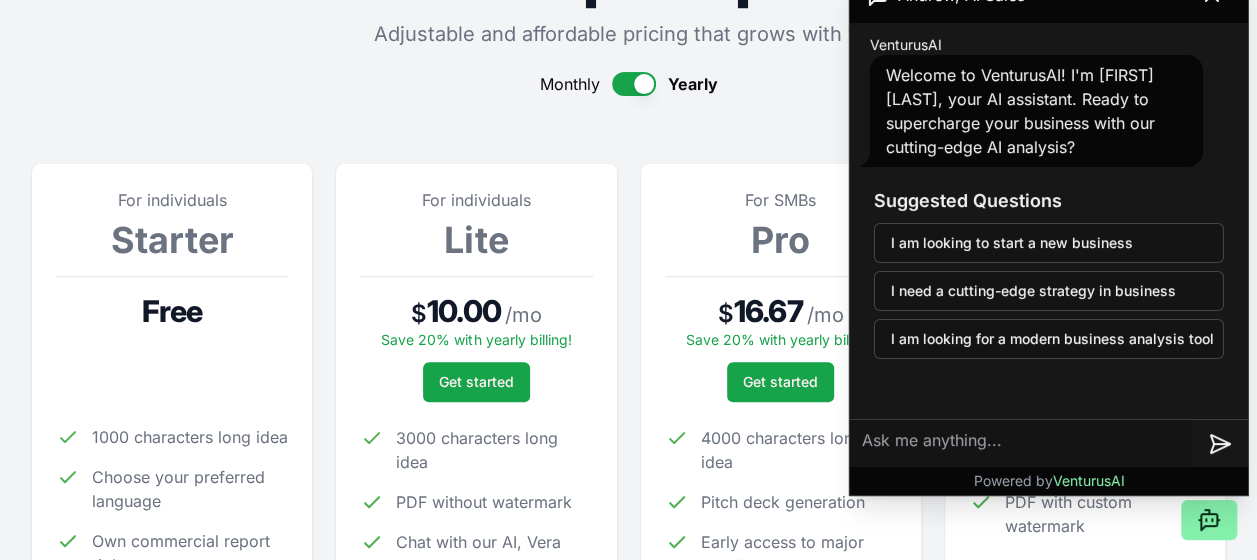 click at bounding box center [634, 84] 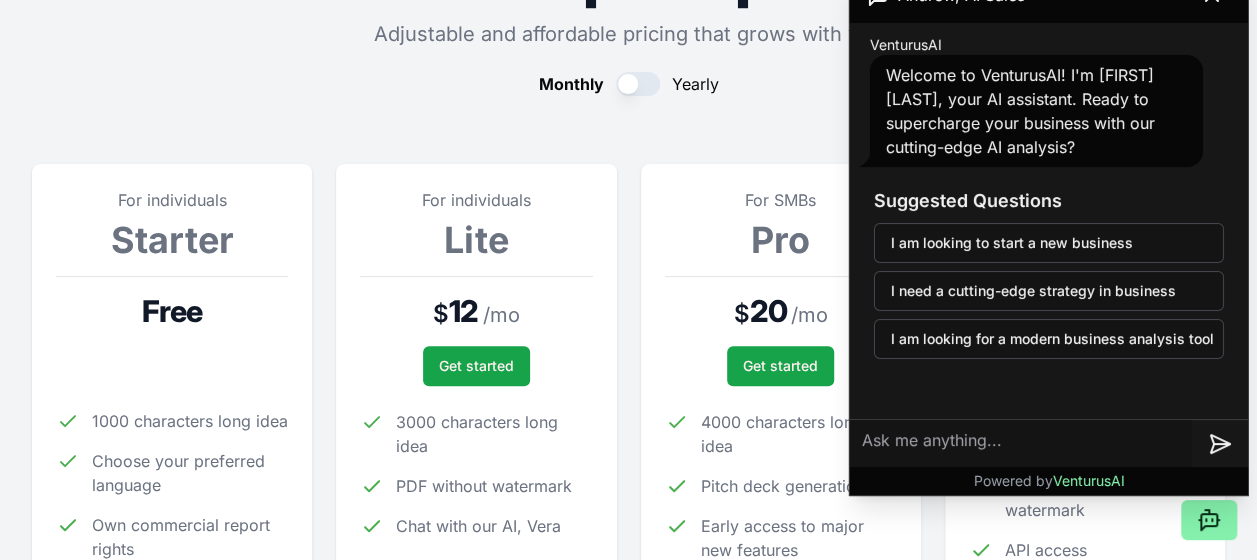 click at bounding box center (638, 84) 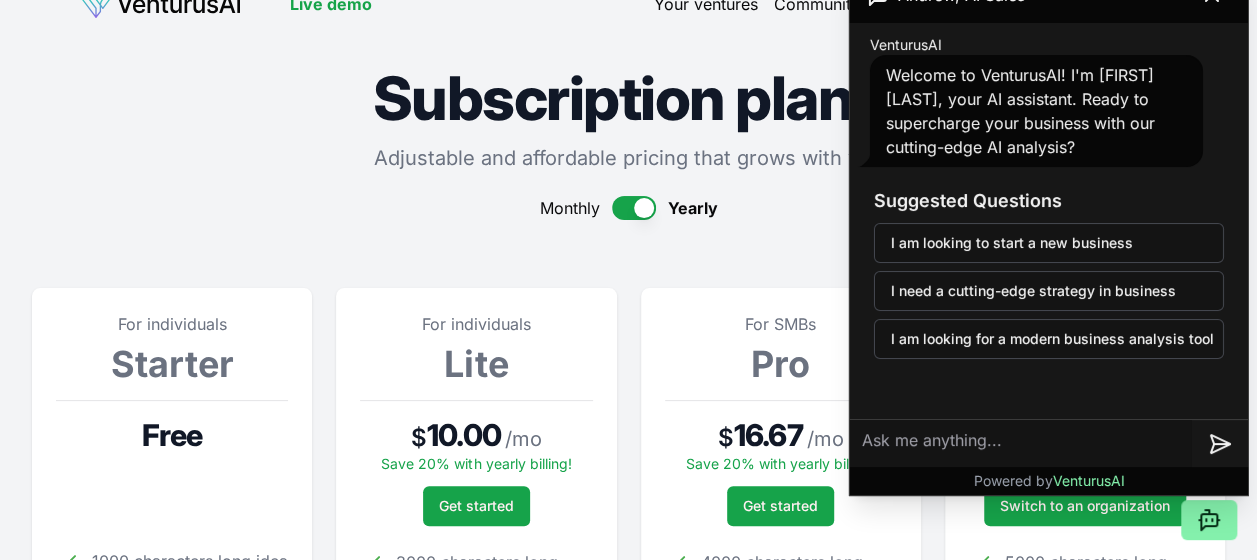 scroll, scrollTop: 0, scrollLeft: 0, axis: both 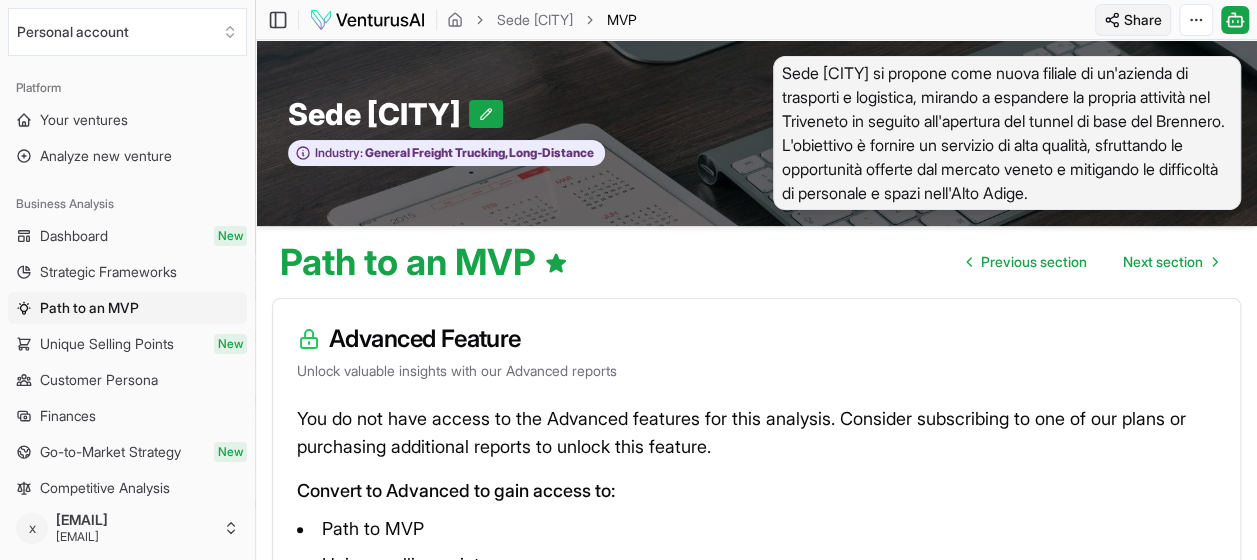 click on "We value your privacy We use cookies to enhance your browsing experience, serve personalized ads or content, and analyze our traffic. By clicking "Accept All", you consent to our use of cookies. Customize    Accept All Customize Consent Preferences   We use cookies to help you navigate efficiently and perform certain functions. You will find detailed information about all cookies under each consent category below. The cookies that are categorized as "Necessary" are stored on your browser as they are essential for enabling the basic functionalities of the site. ...  Show more Necessary Always Active Necessary cookies are required to enable the basic features of this site, such as providing secure log-in or adjusting your consent preferences. These cookies do not store any personally identifiable data. Cookie cookieyes-consent Duration 1 year Description Cookie __cf_bm Duration 1 hour Description This cookie, set by Cloudflare, is used to support Cloudflare Bot Management.  Cookie _cfuvid Duration session lidc" at bounding box center (628, 280) 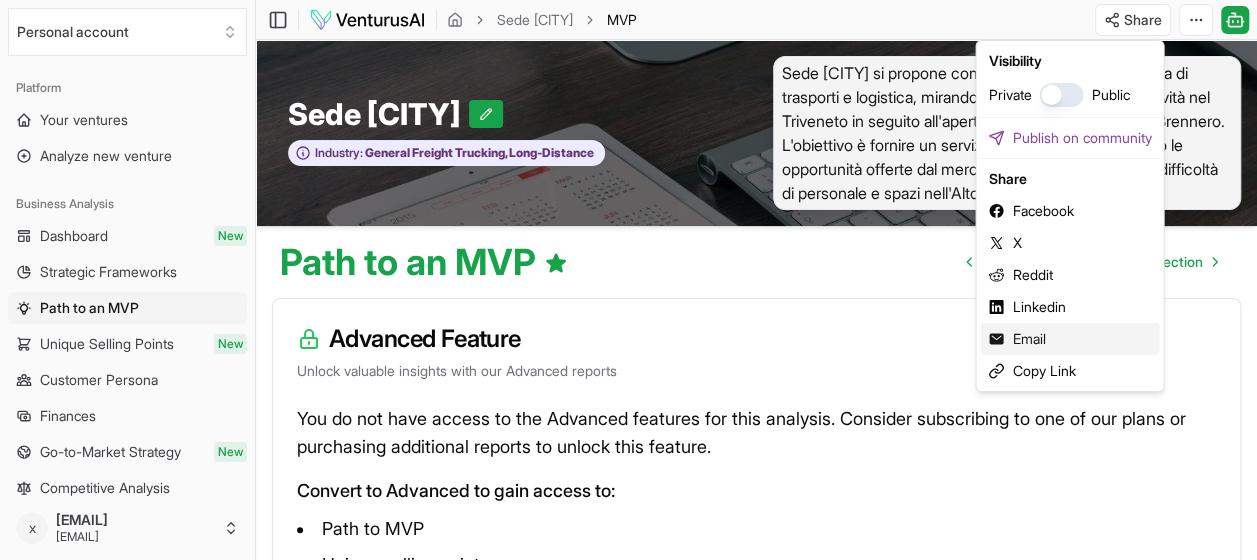 click on "Email" at bounding box center (1069, 339) 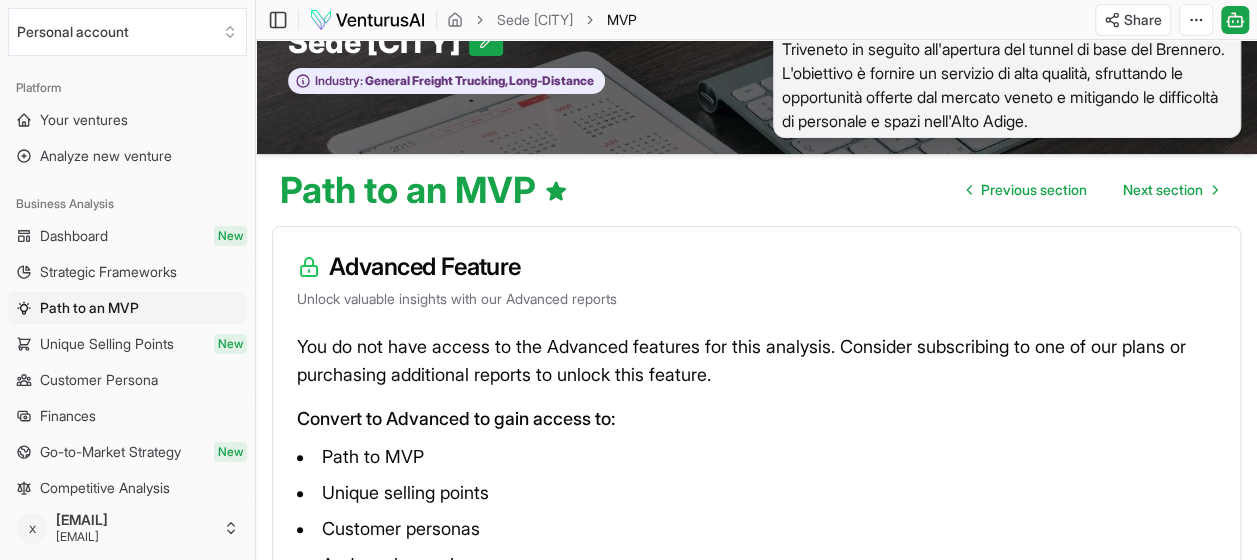 scroll, scrollTop: 282, scrollLeft: 0, axis: vertical 